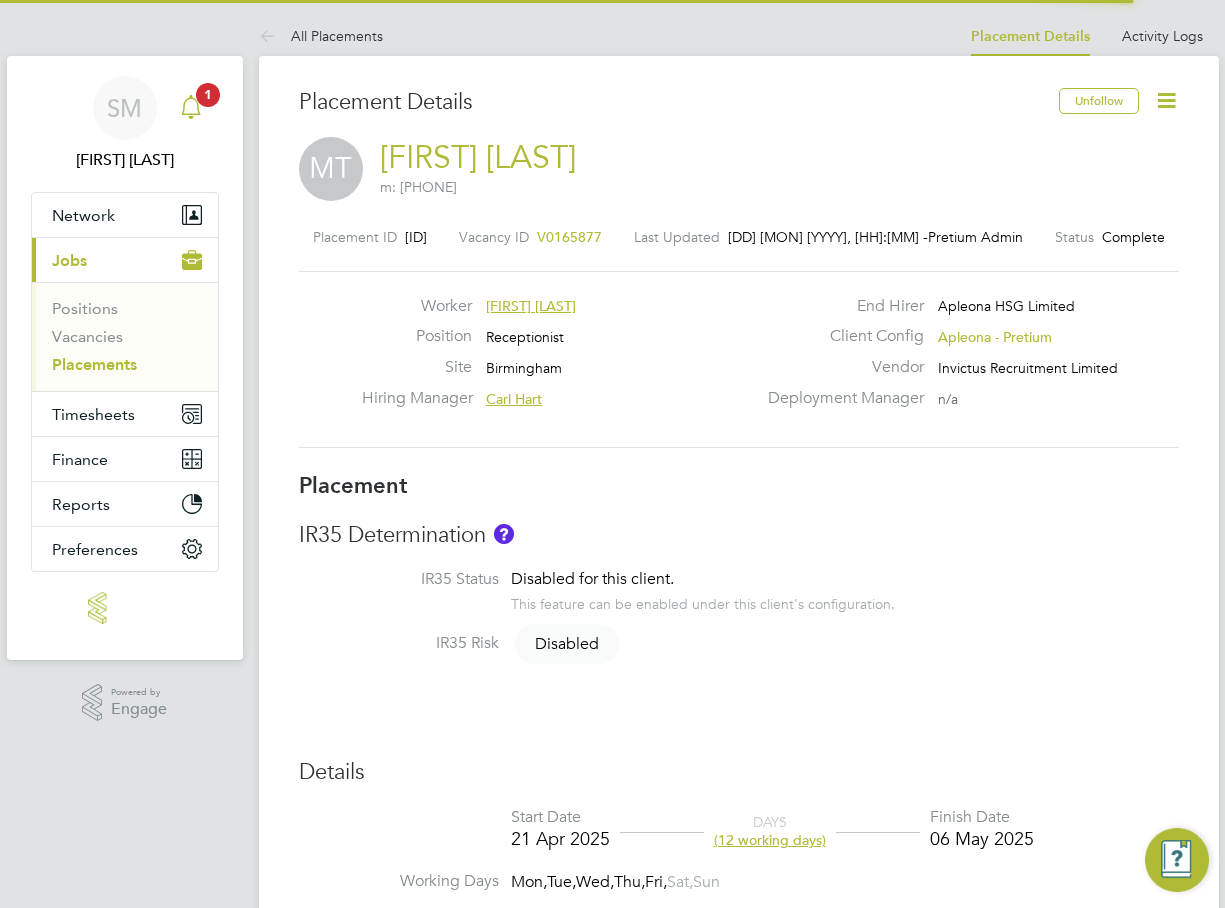 scroll, scrollTop: 0, scrollLeft: 0, axis: both 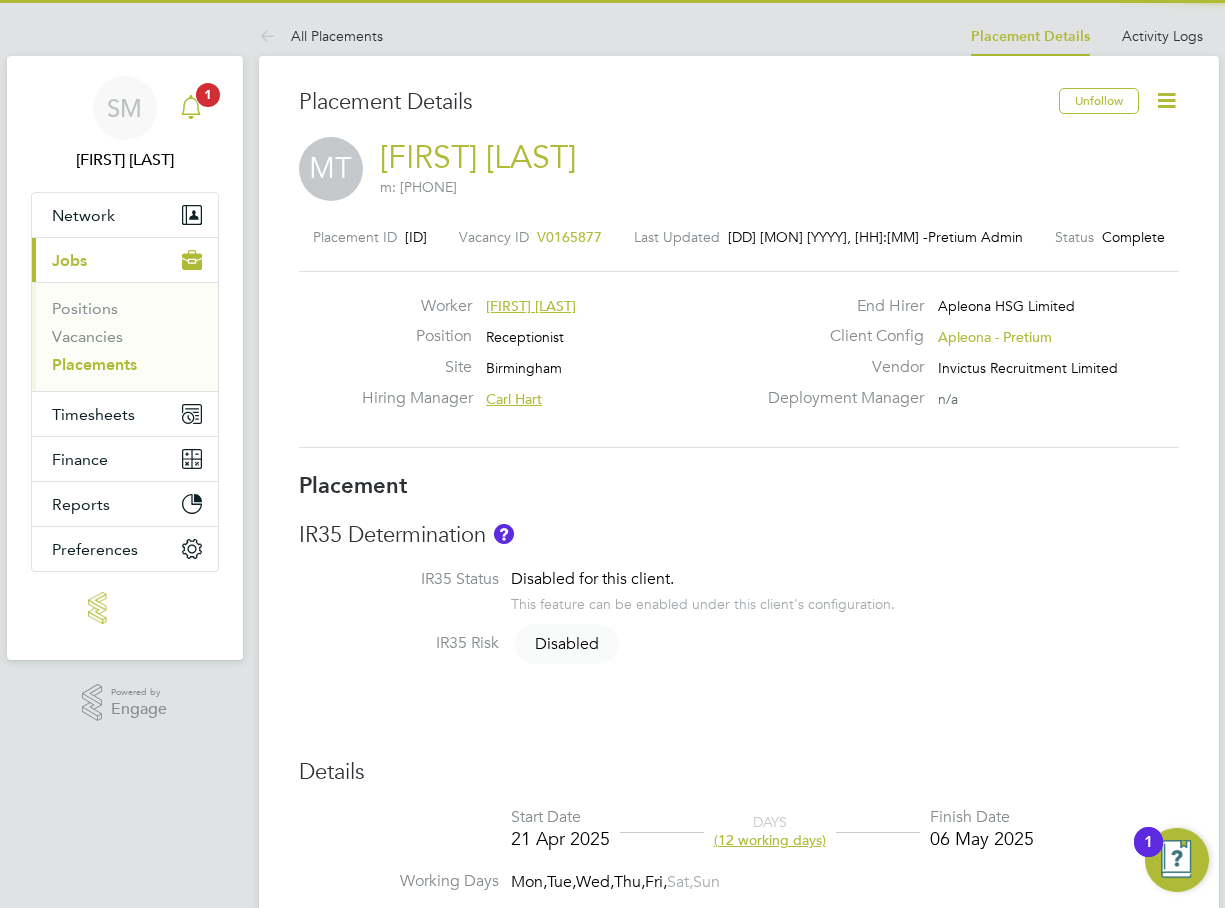 click 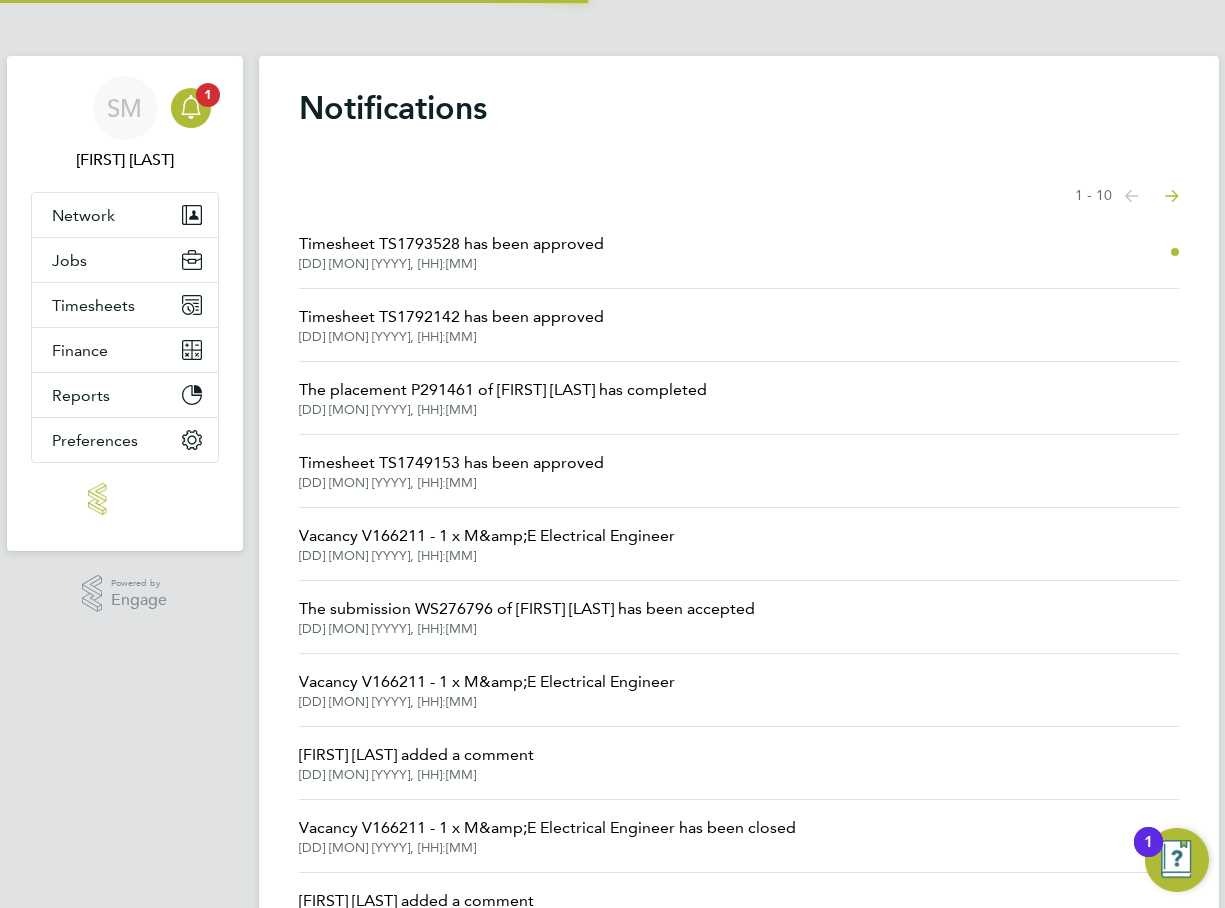 click on "Timesheet TS1793528 has been approved" 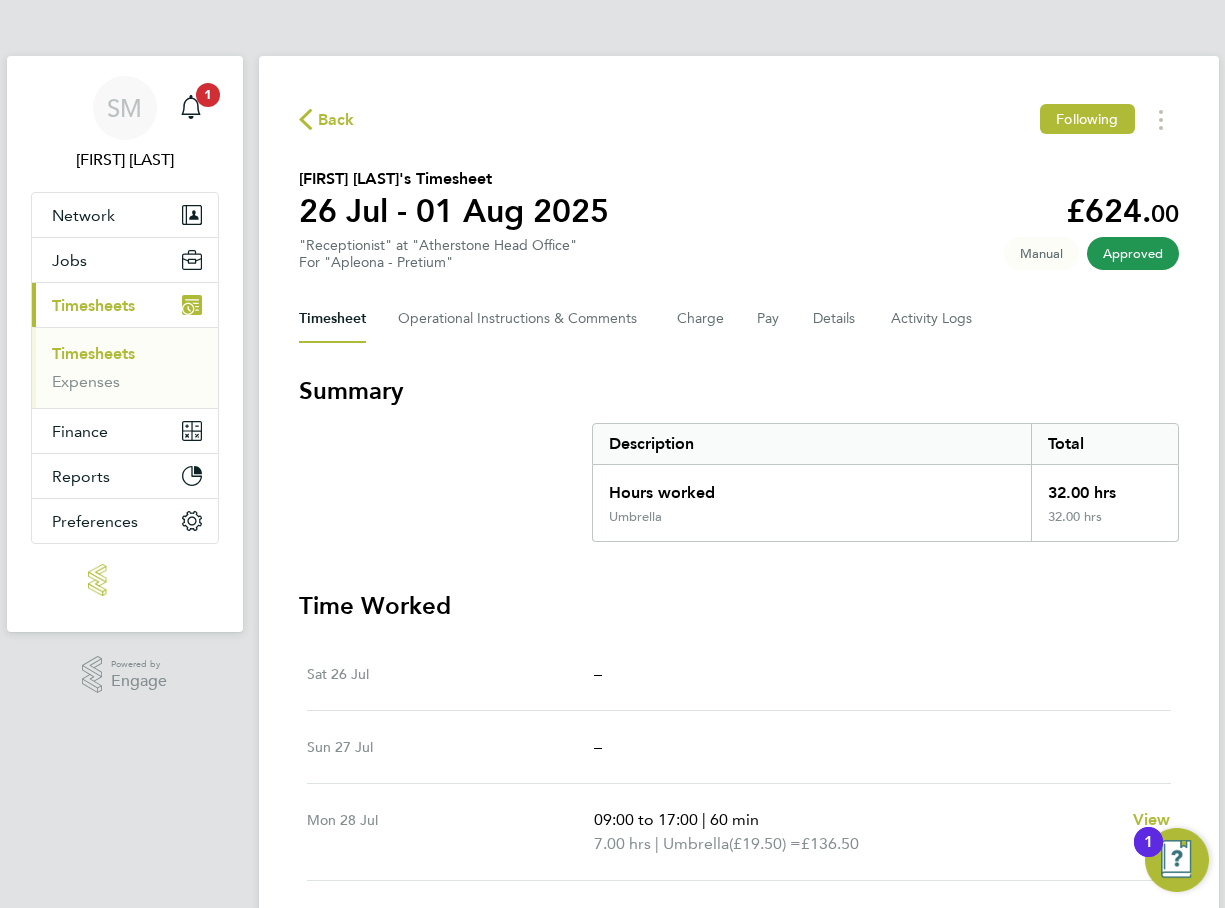 click on "Timesheets" at bounding box center (93, 353) 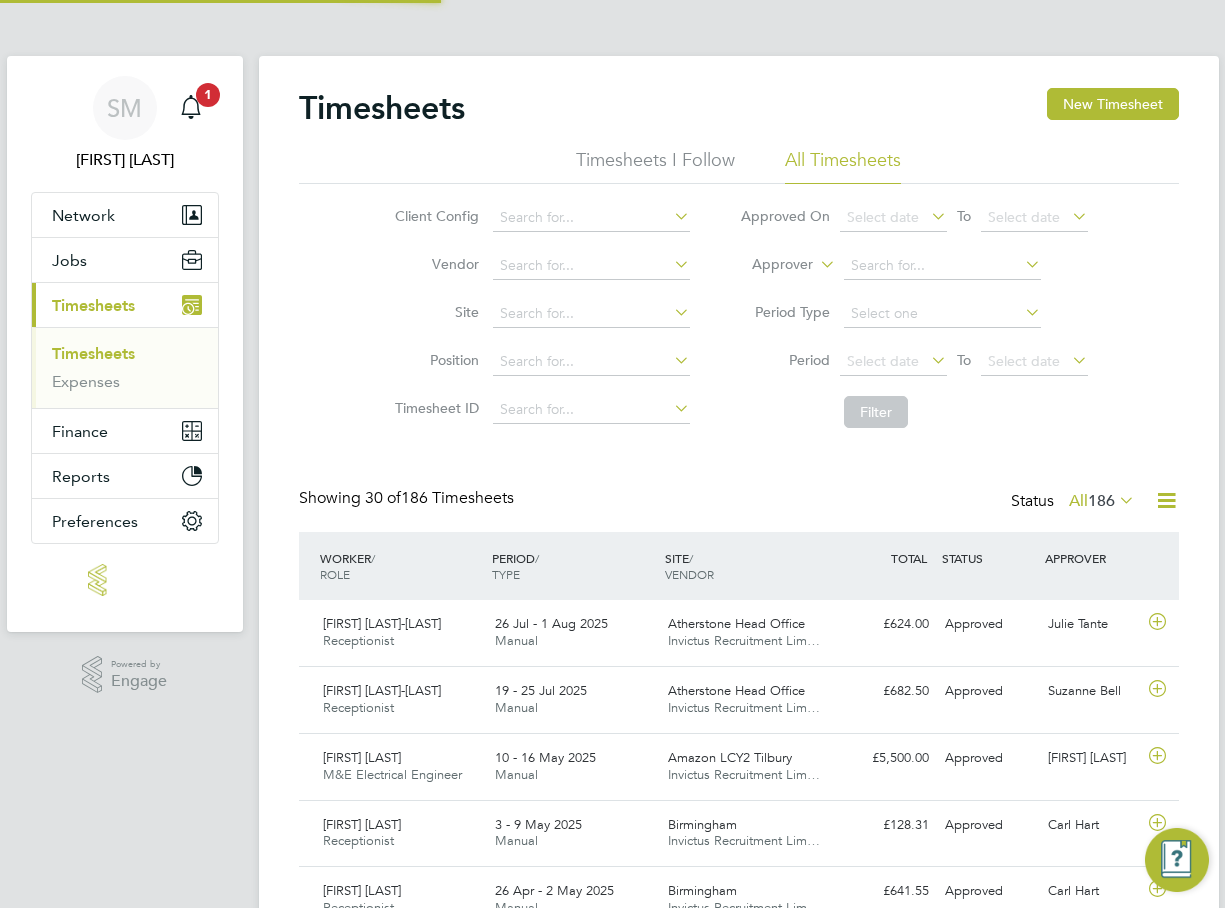 scroll, scrollTop: 10, scrollLeft: 10, axis: both 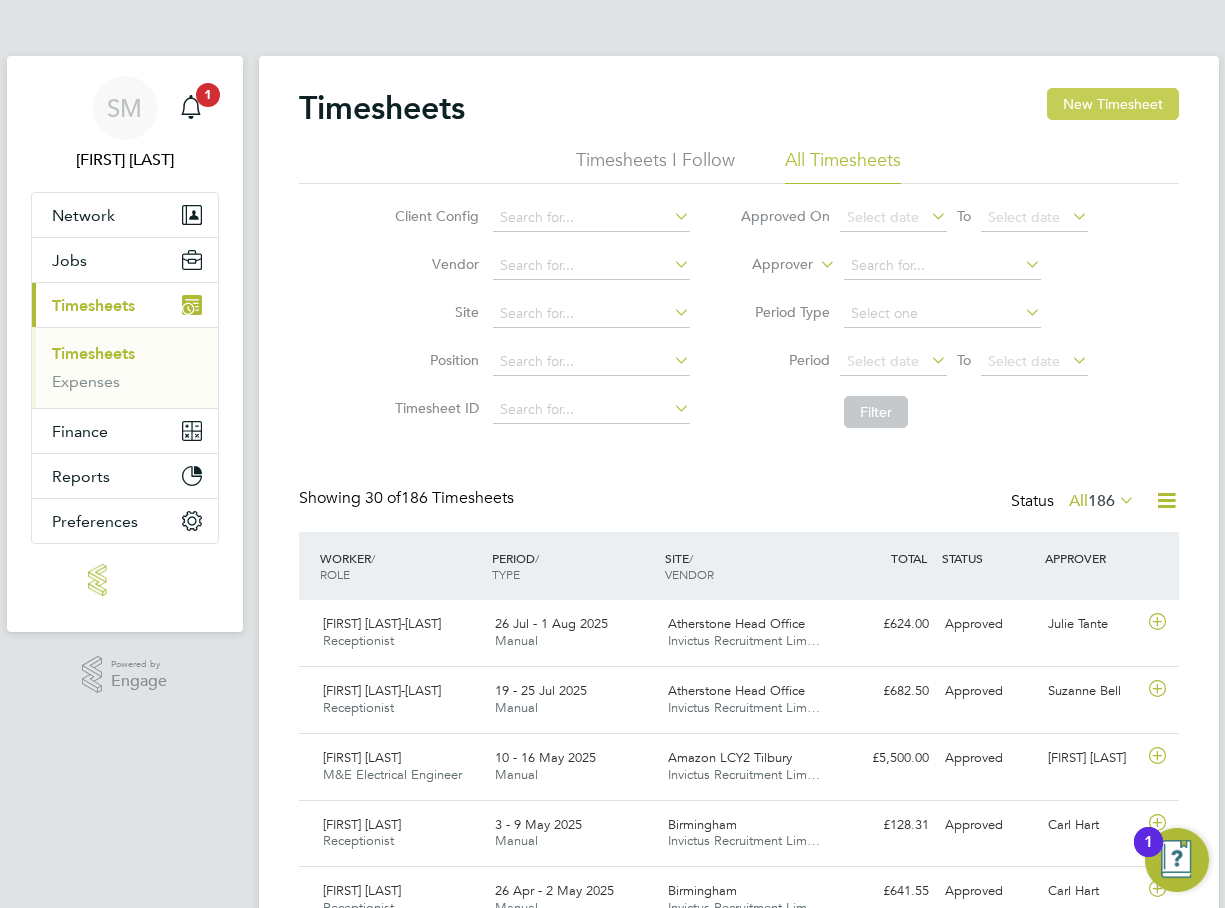 click on "New Timesheet" 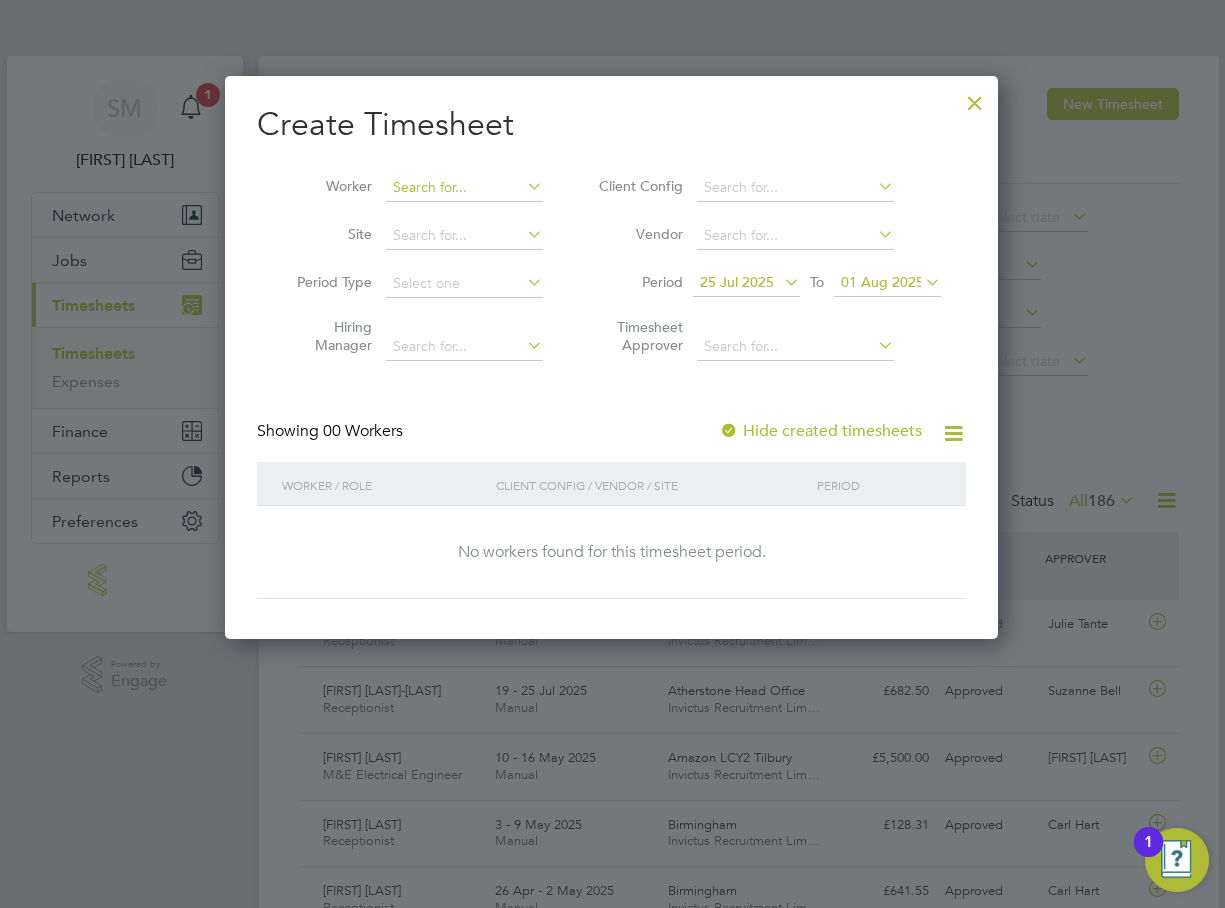 click at bounding box center [464, 188] 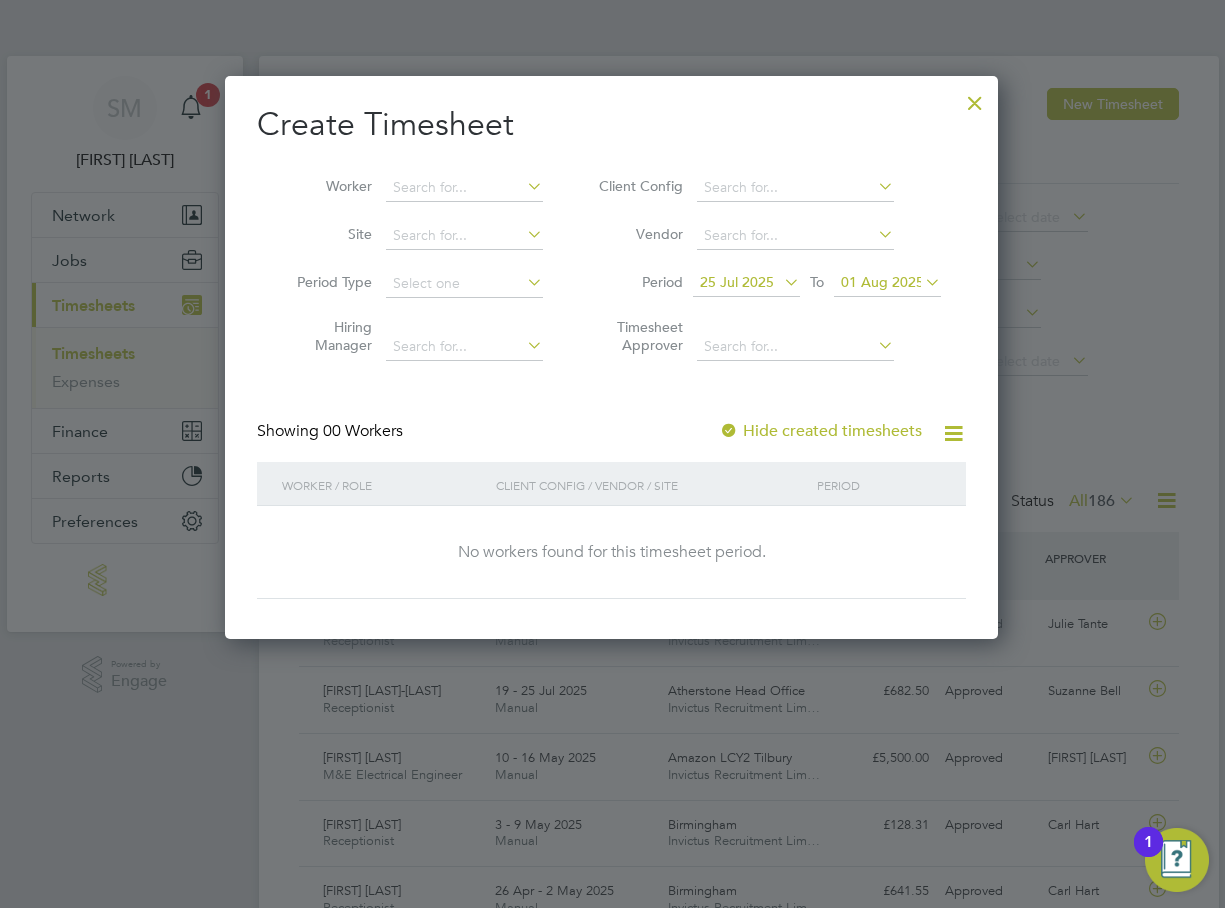 click at bounding box center [780, 282] 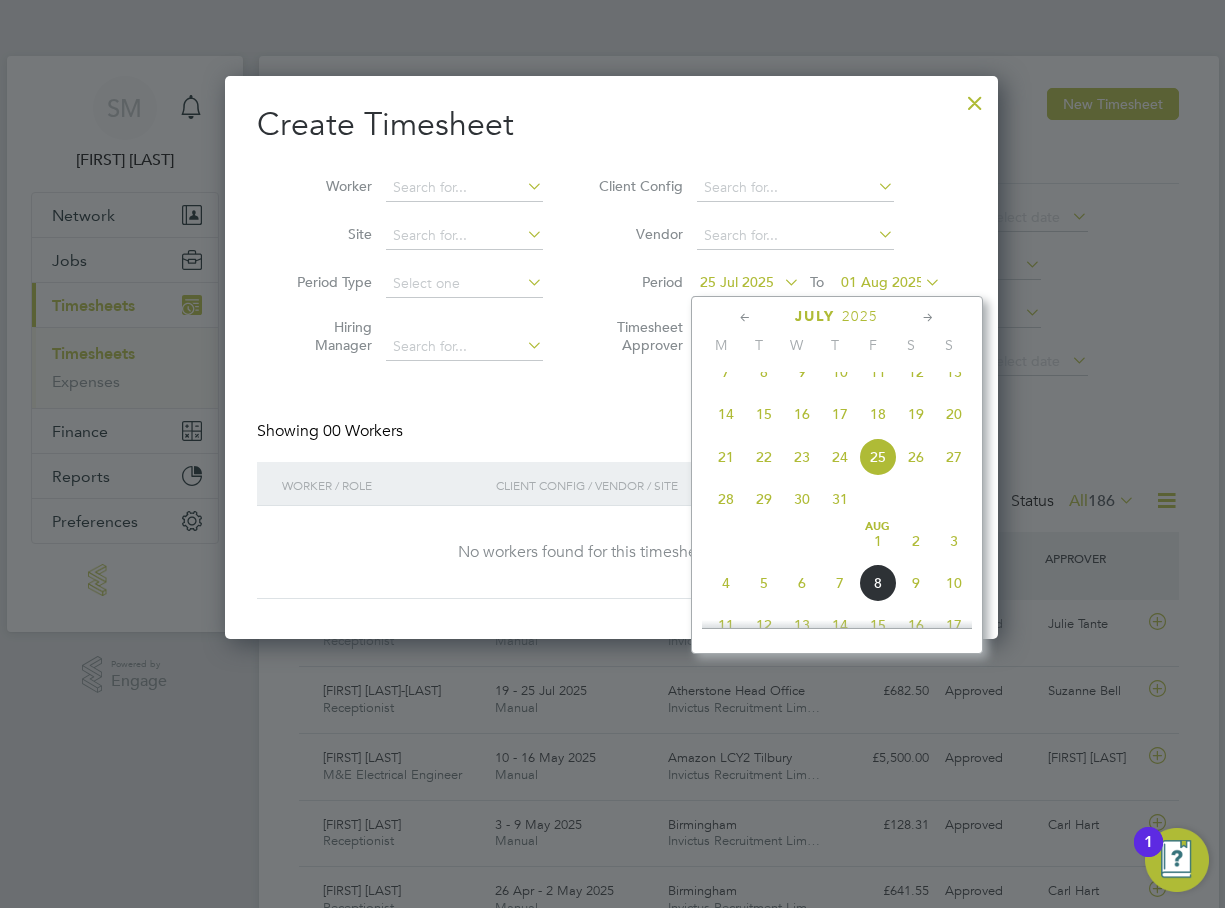 click on "21" 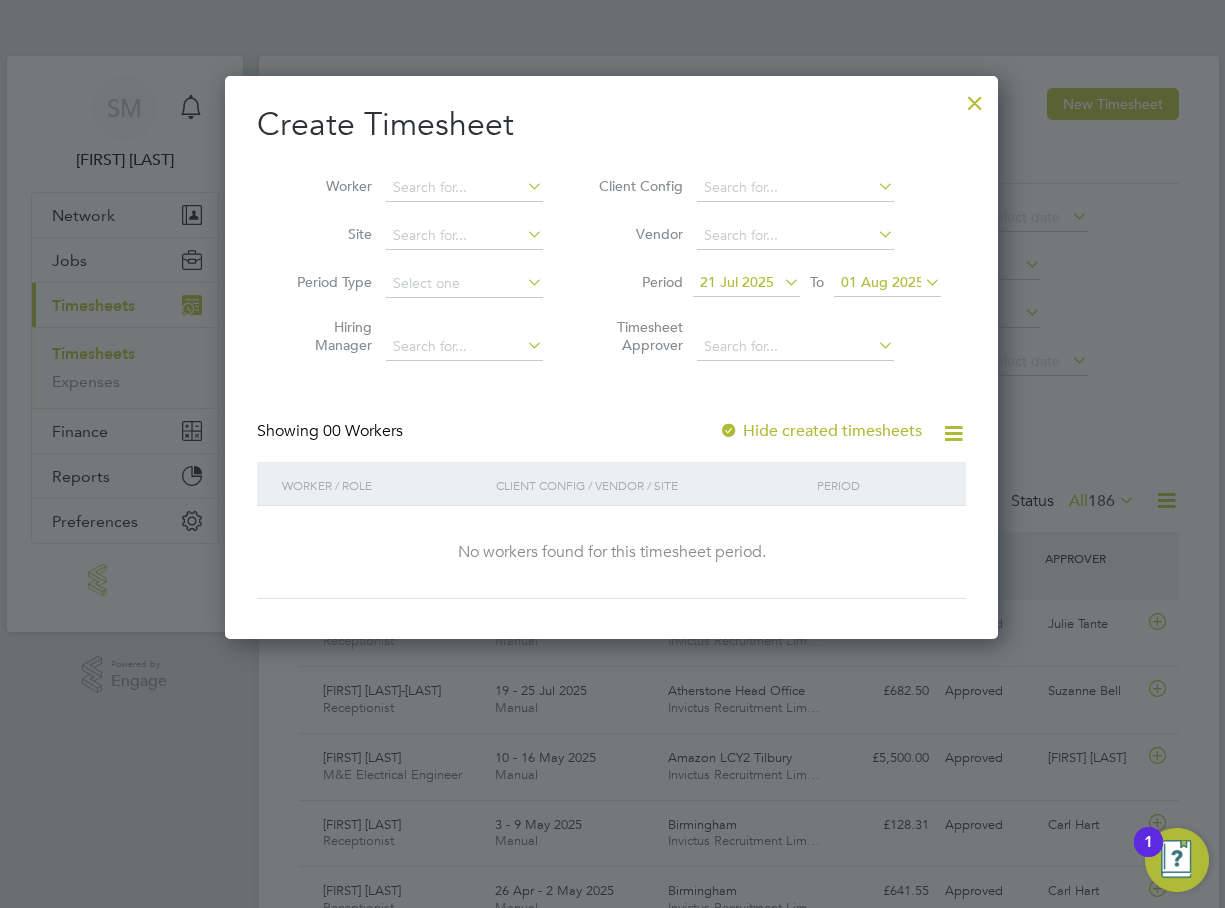 click on "01 Aug 2025" at bounding box center [882, 282] 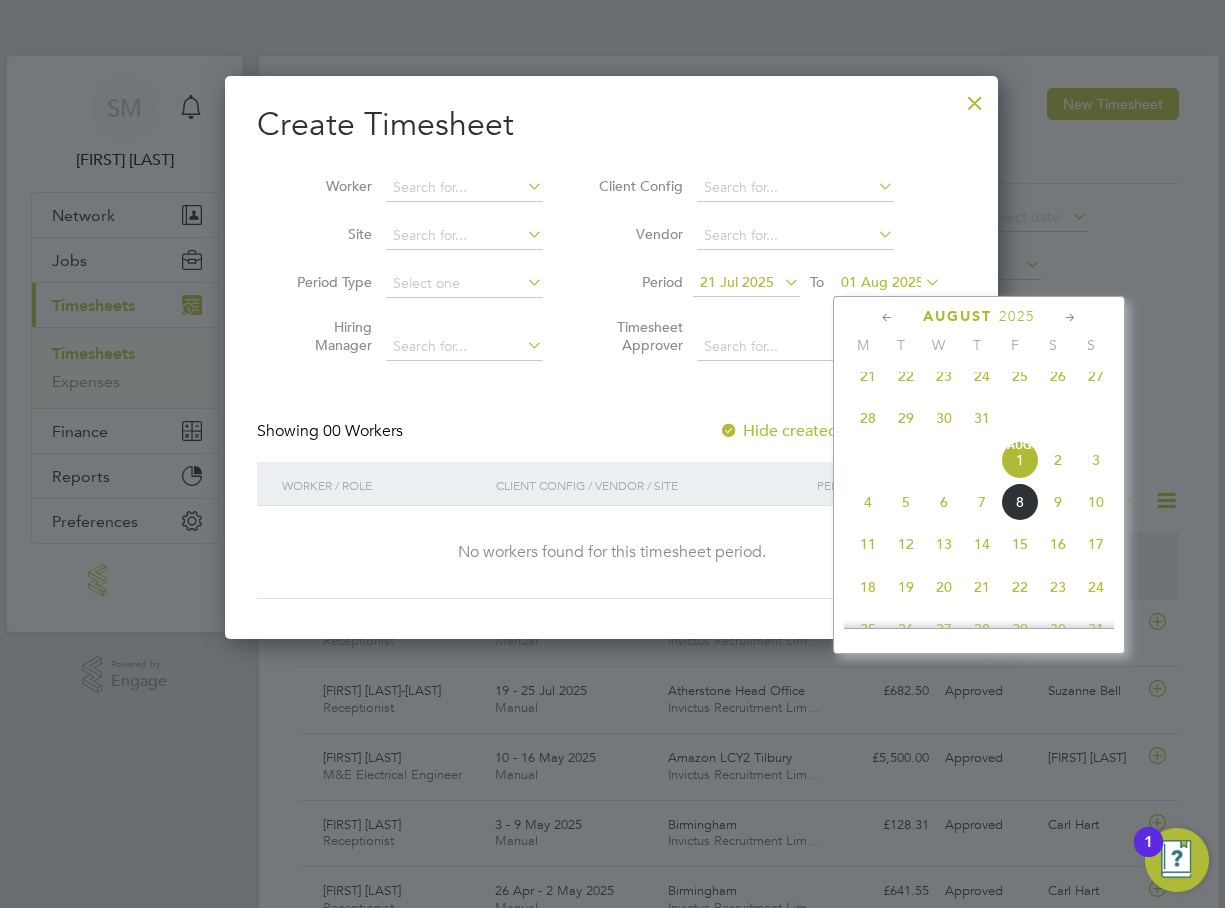 click on "21 Jul 2025" at bounding box center [746, 283] 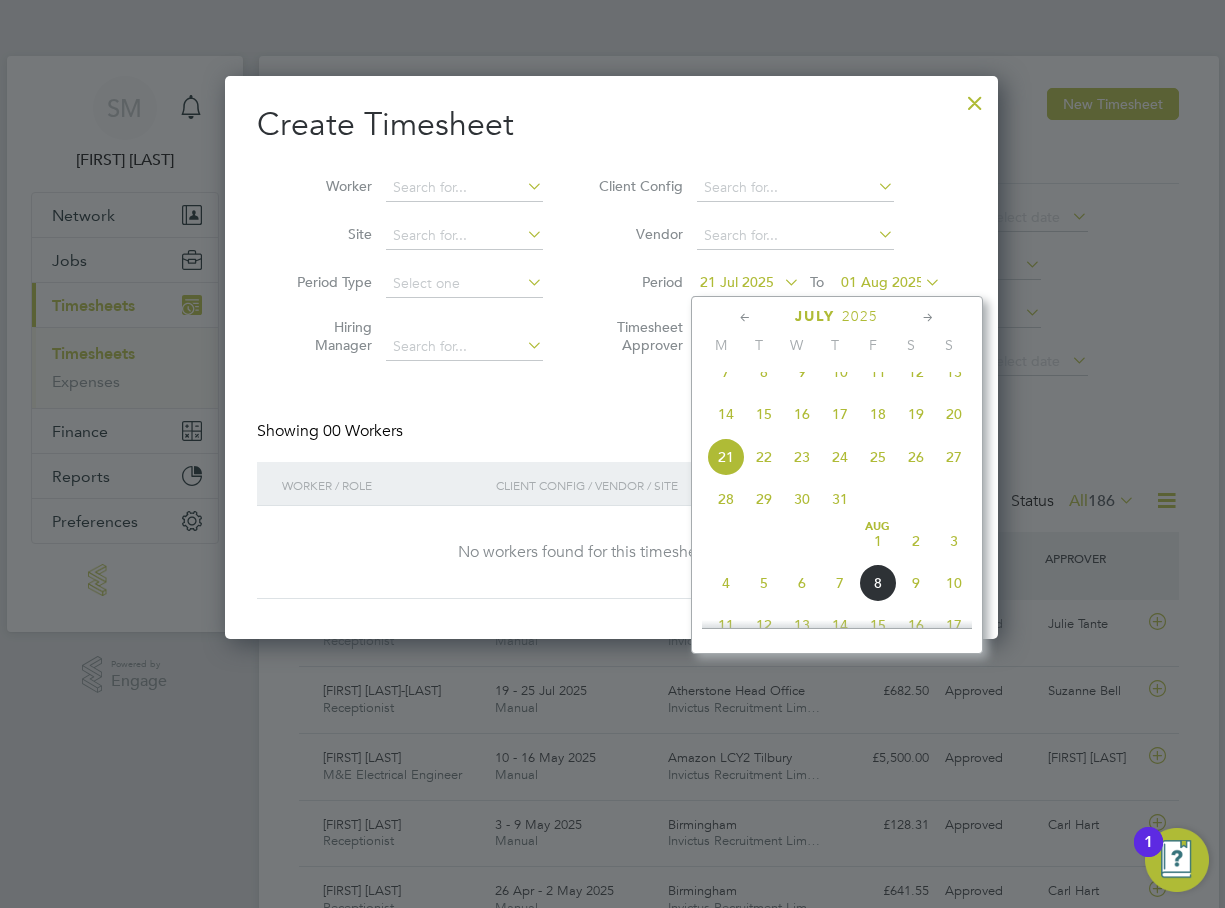 click on "4" 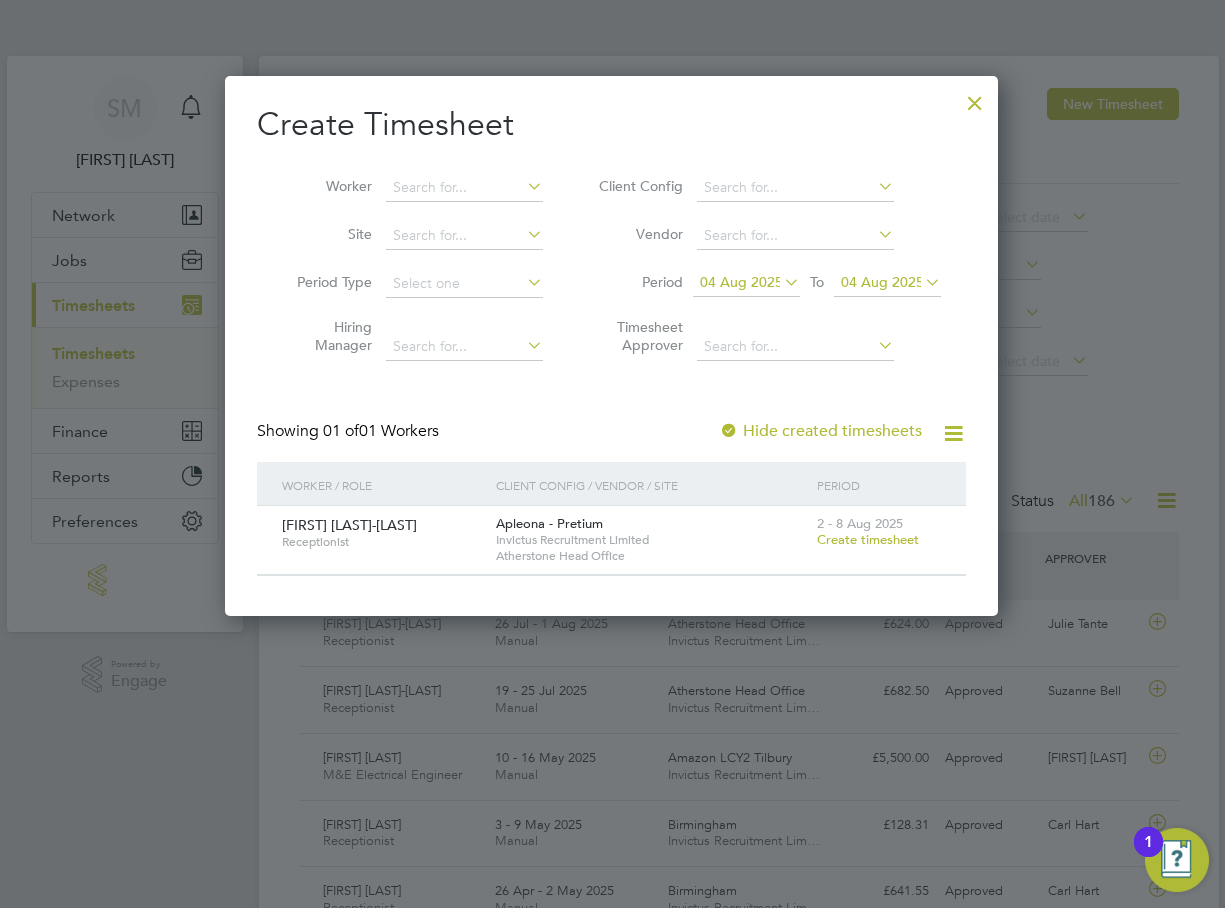 click on "Create timesheet" at bounding box center [868, 539] 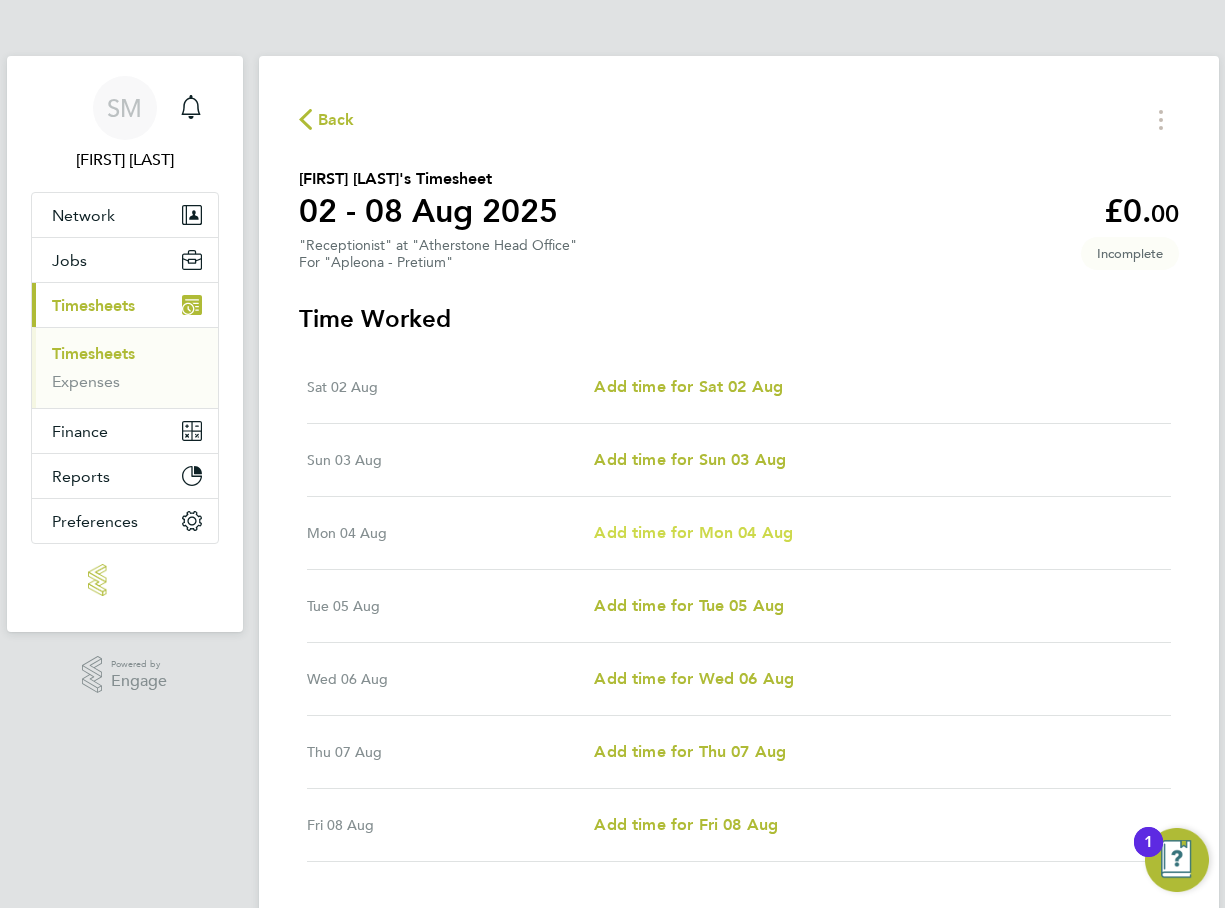 click on "Add time for Mon 04 Aug" at bounding box center (693, 532) 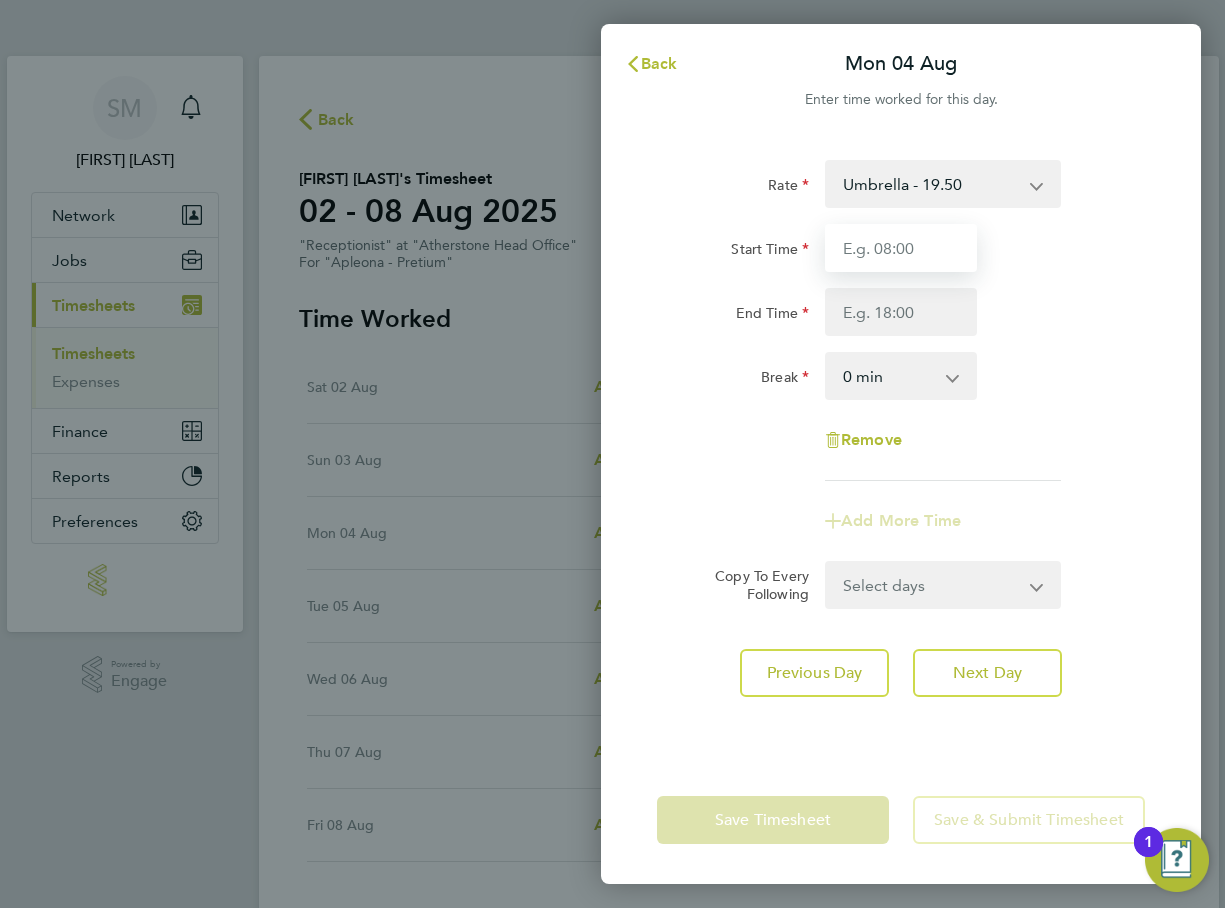 click on "Start Time" at bounding box center [901, 248] 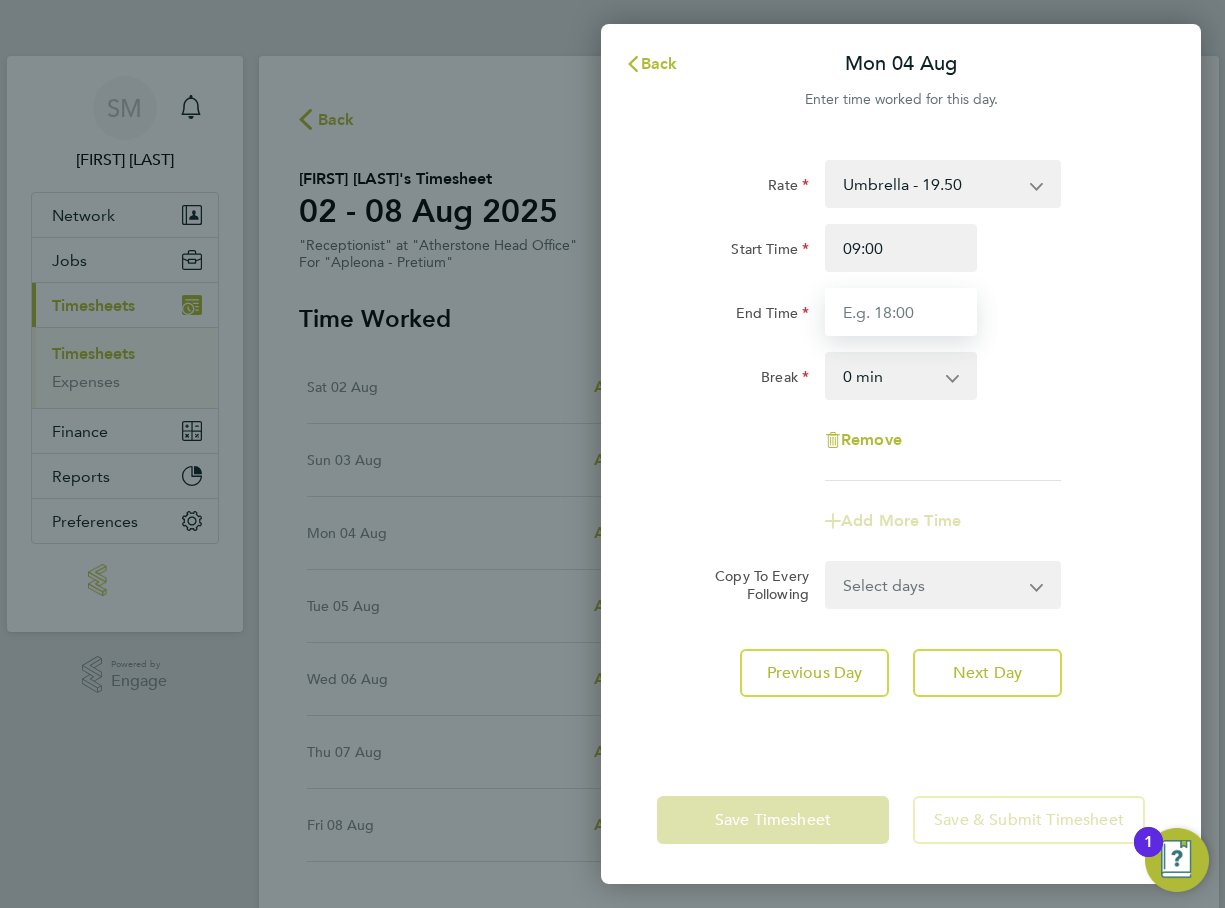 type on "17:00" 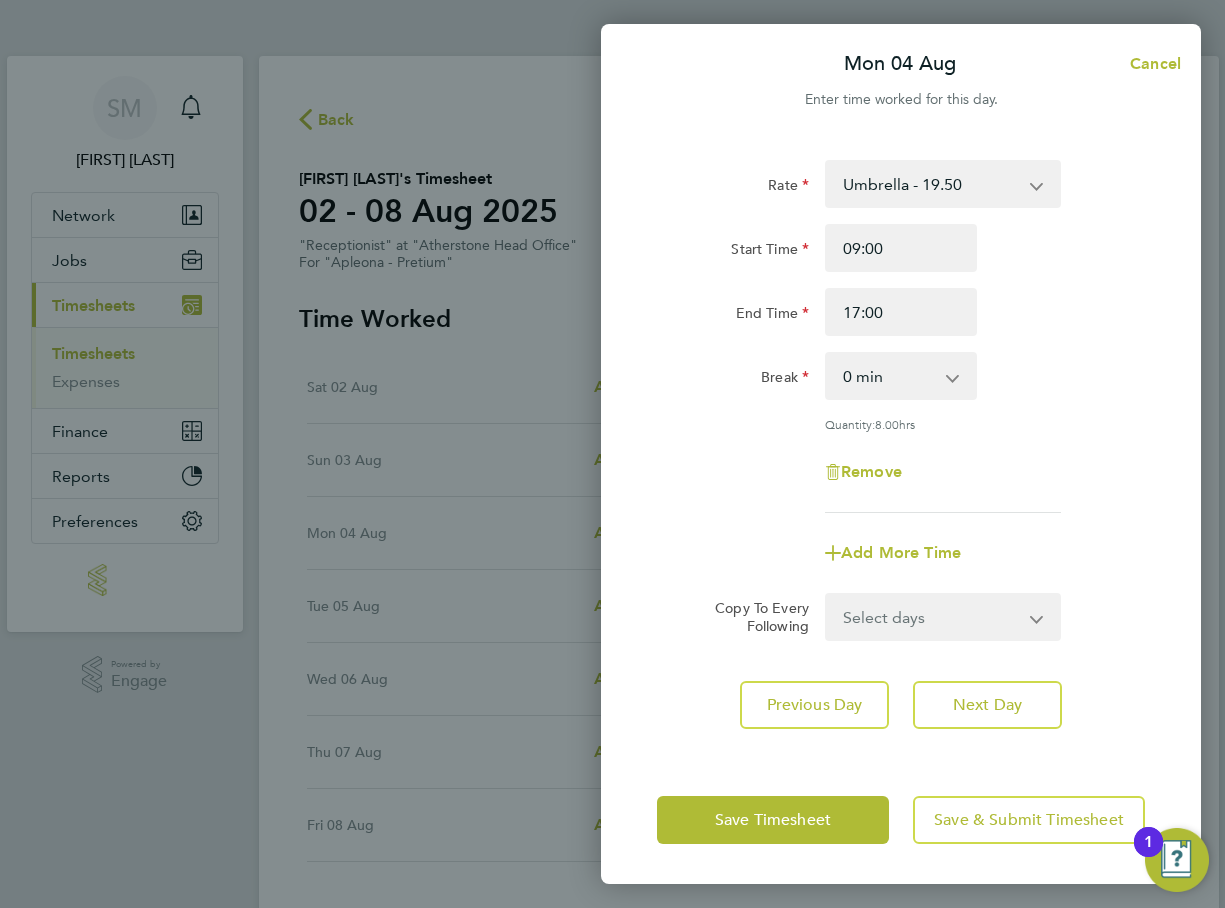 click on "0 min   15 min   30 min   45 min   60 min   75 min   90 min" at bounding box center (889, 376) 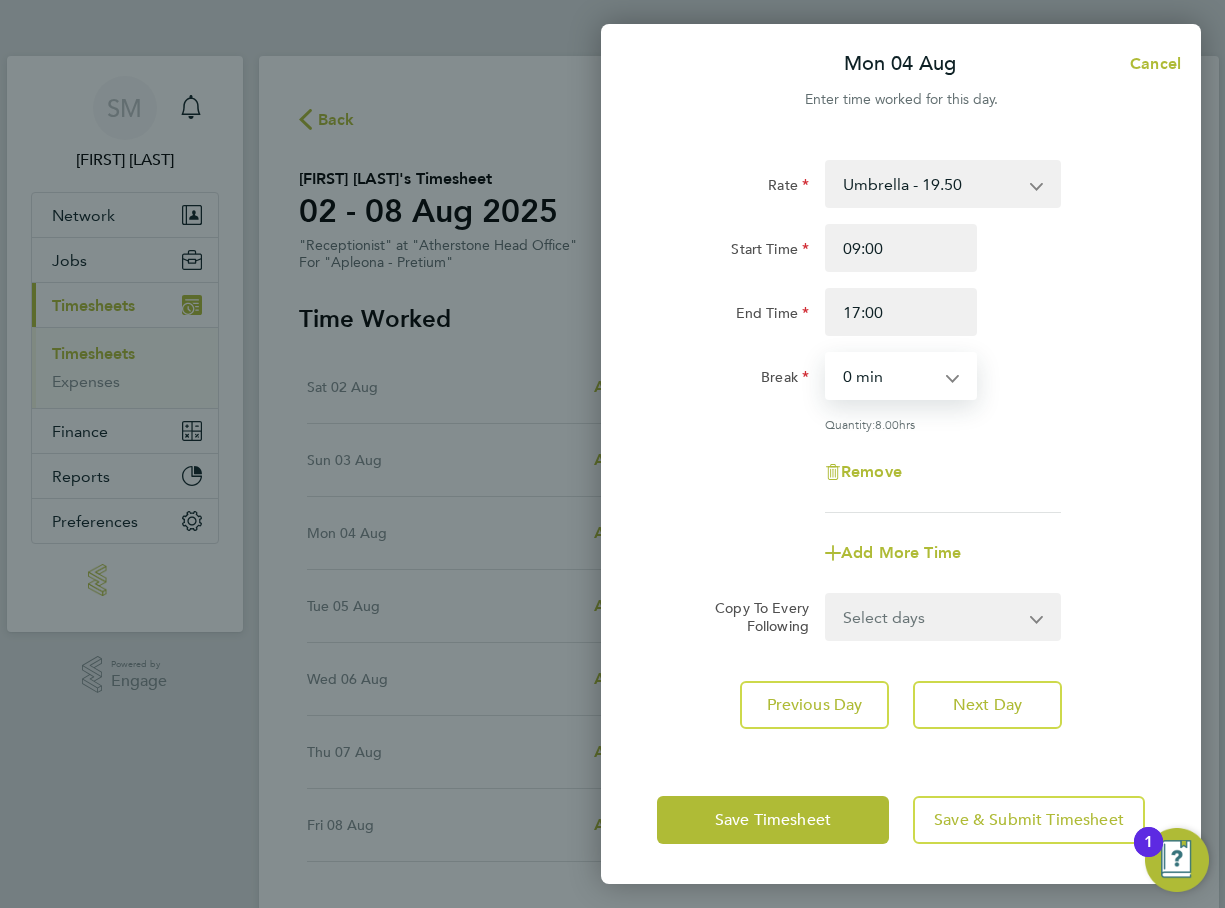 select on "60" 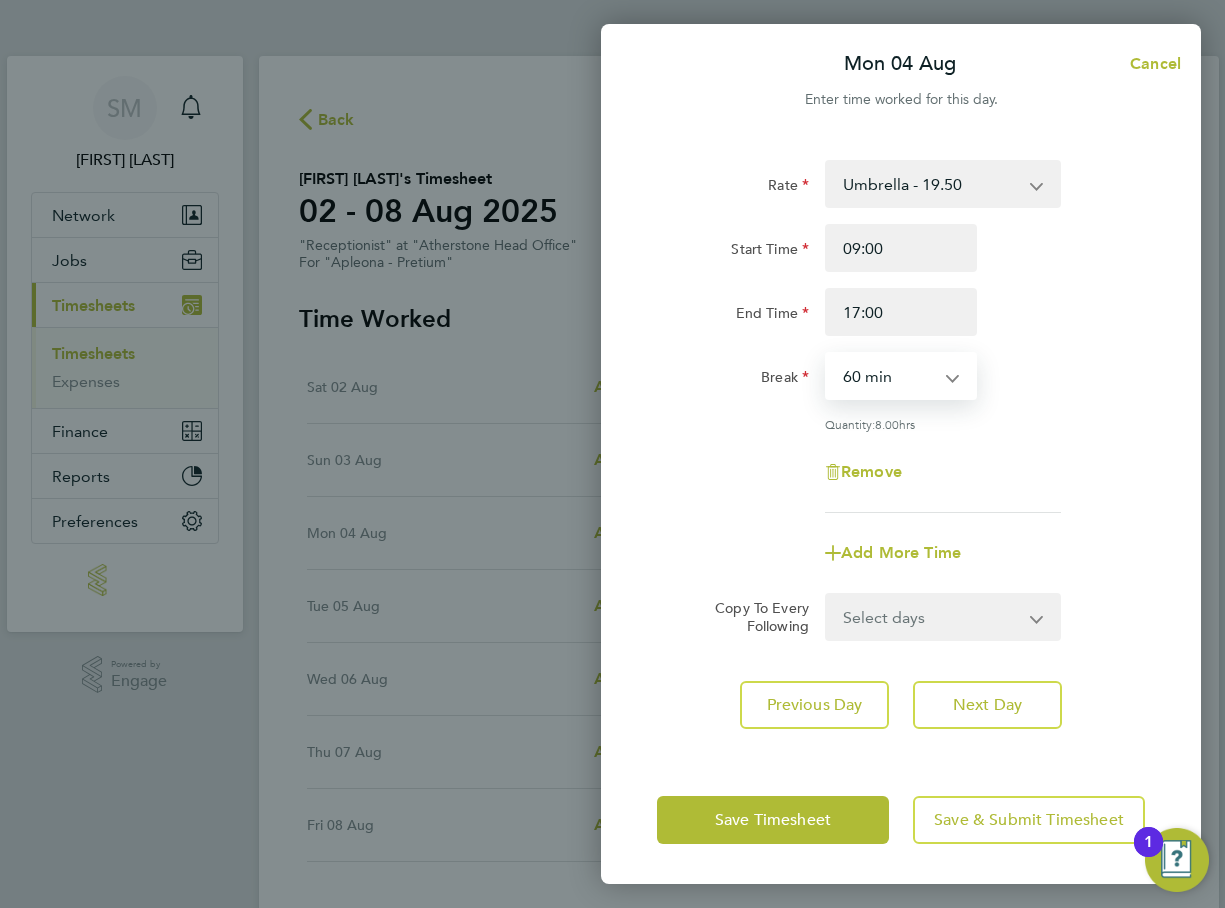 click on "0 min   15 min   30 min   45 min   60 min   75 min   90 min" at bounding box center (889, 376) 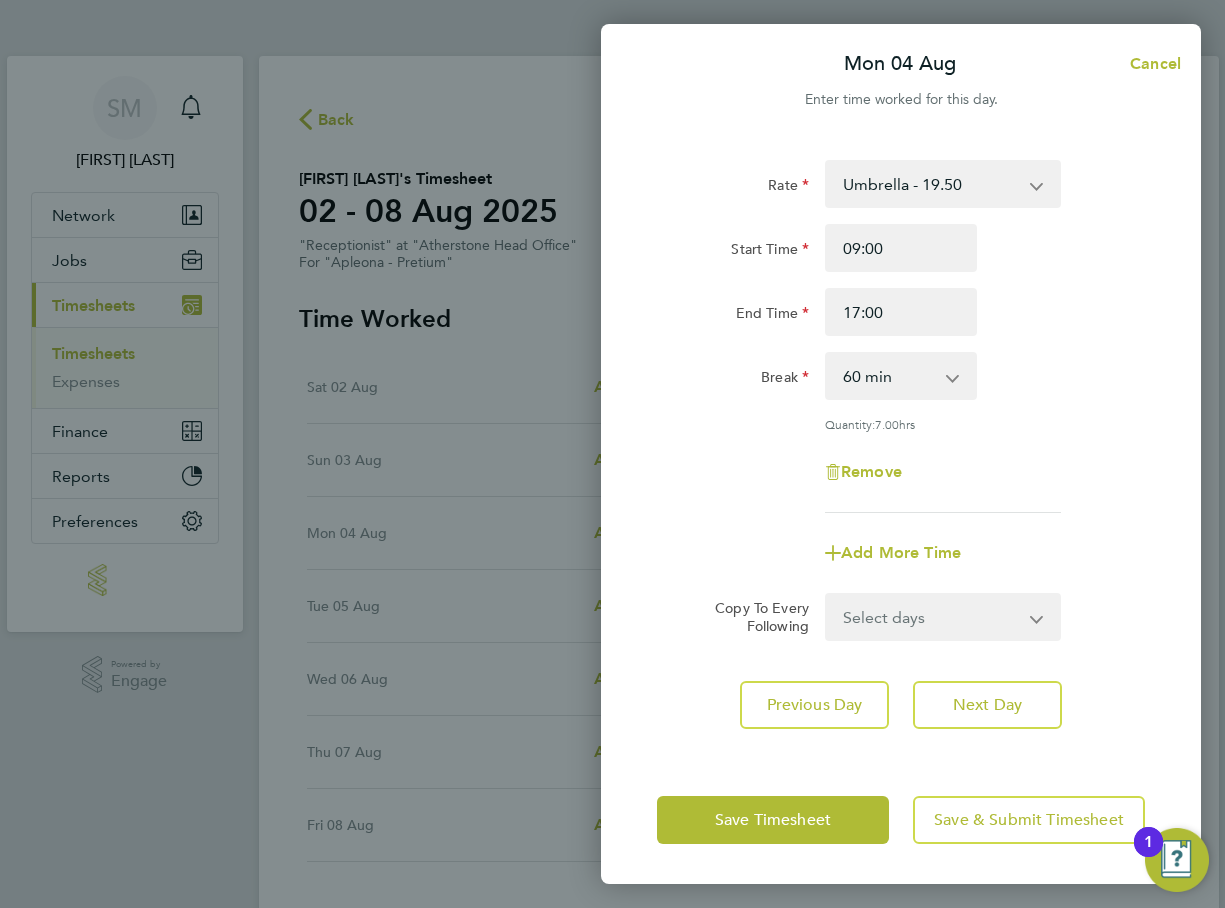 click on "Break  0 min   15 min   30 min   45 min   60 min   75 min   90 min" 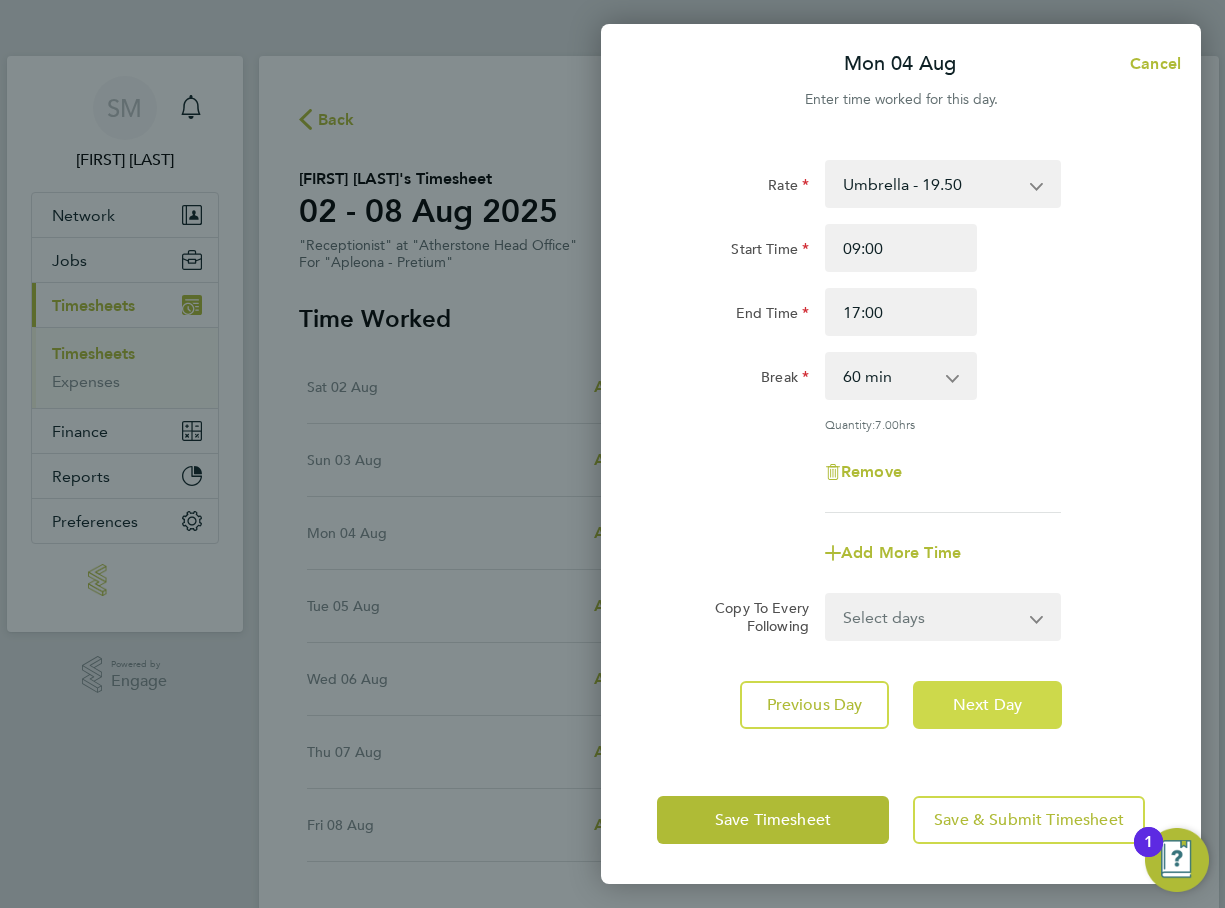 click on "Next Day" 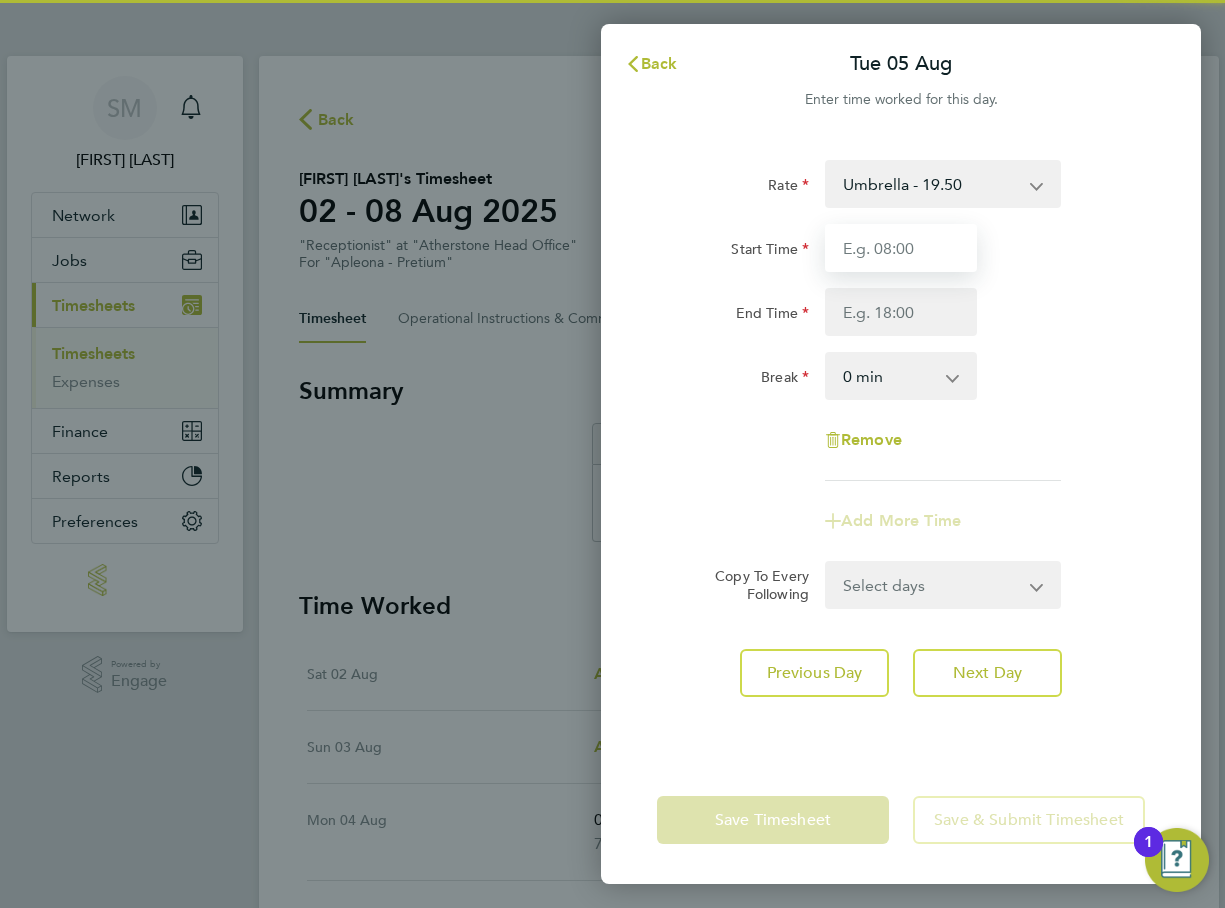 click on "Start Time" at bounding box center [901, 248] 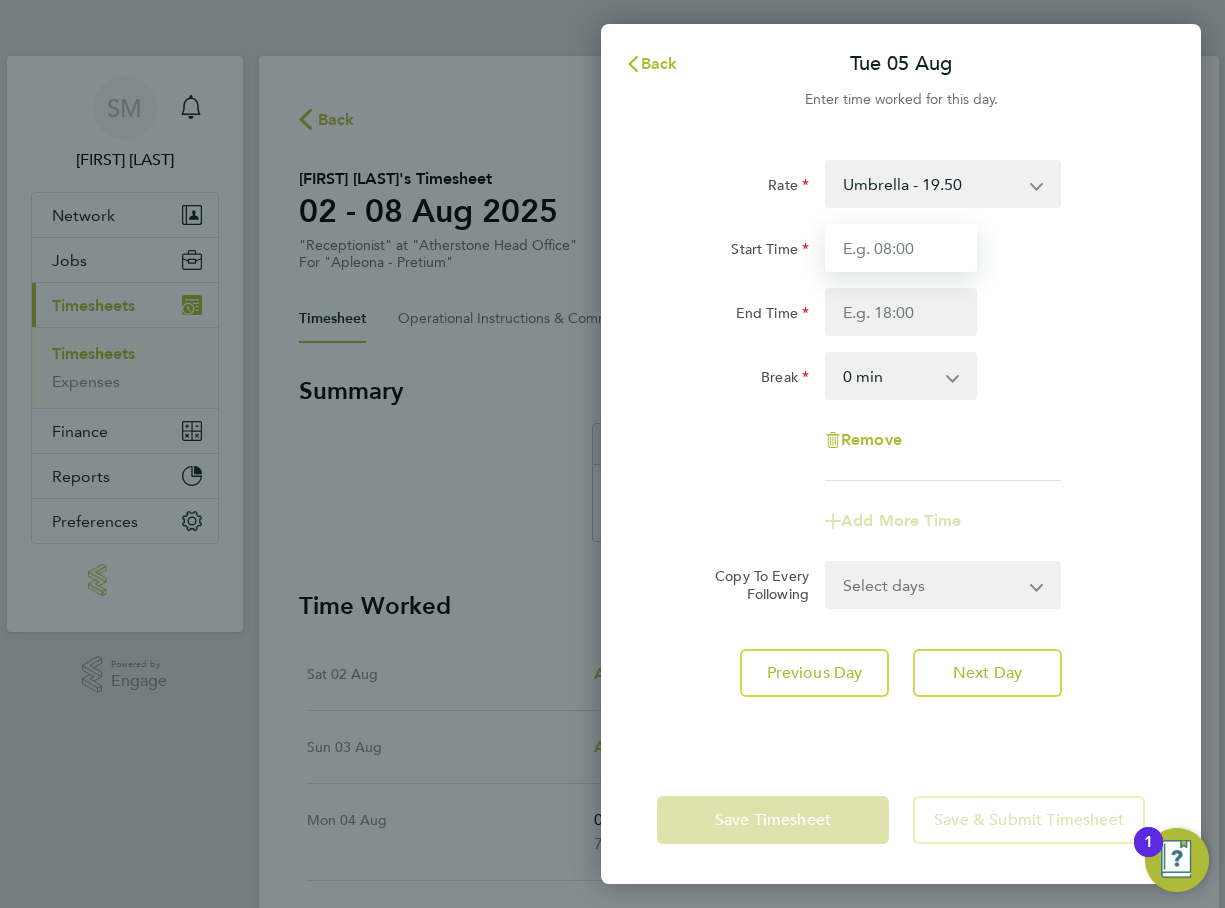 type on "09:00" 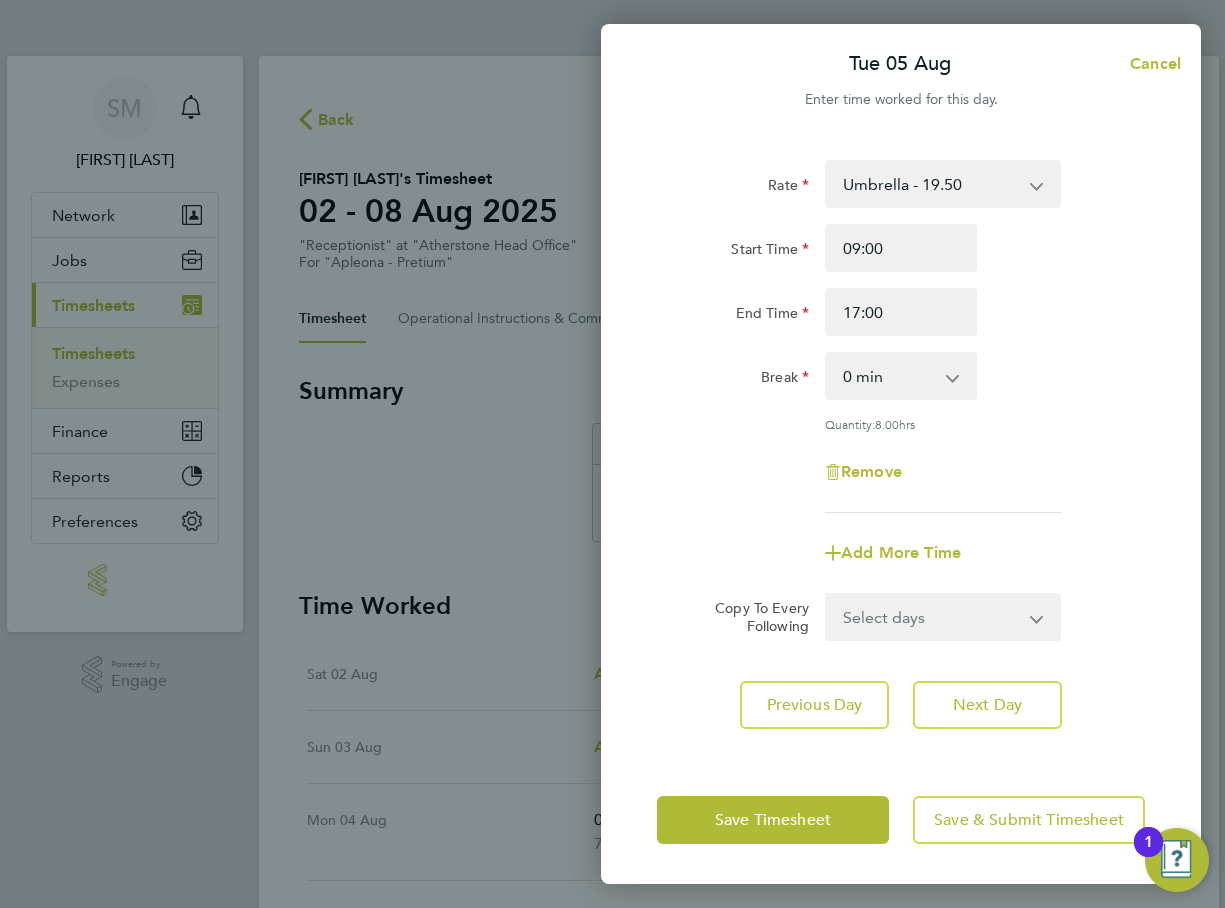 click on "17:00" at bounding box center (901, 312) 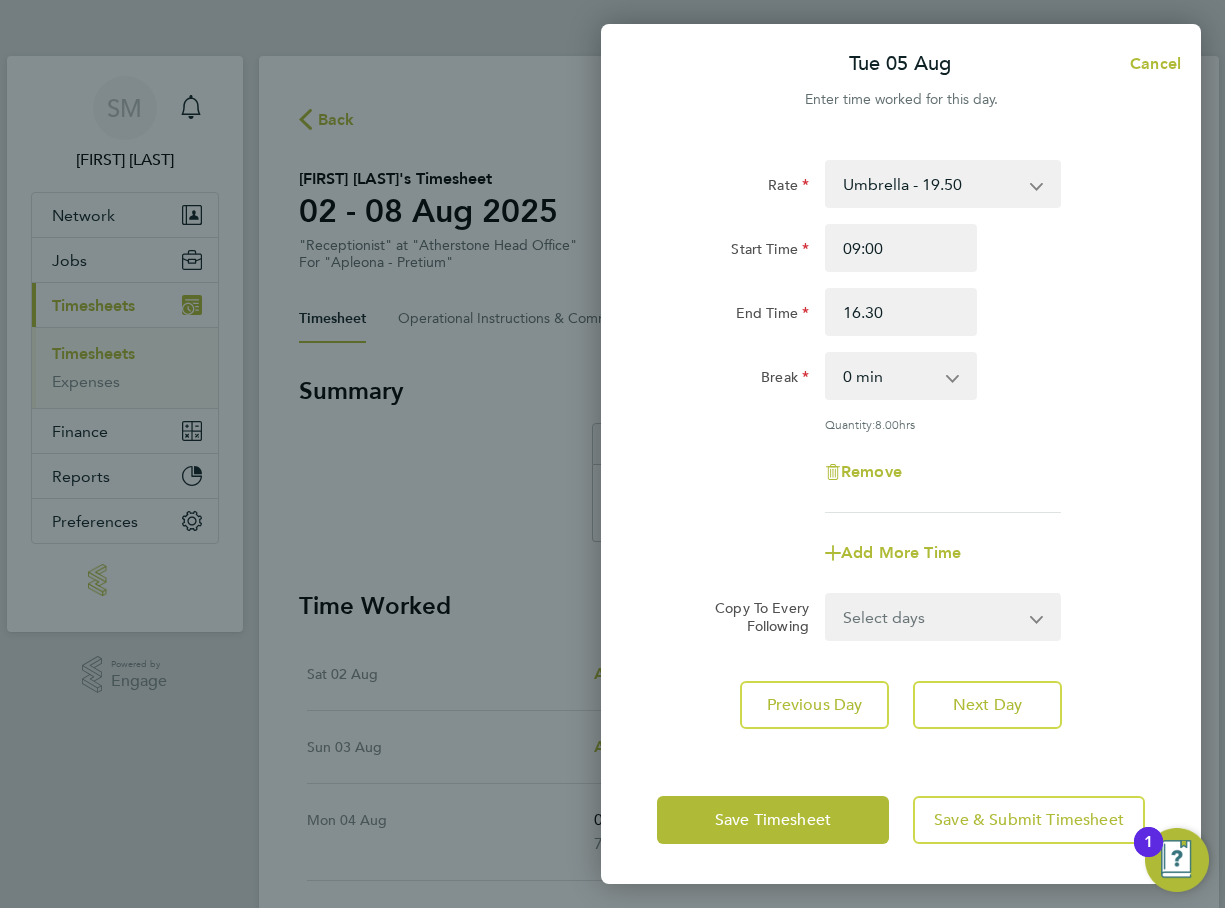 type on "16:30" 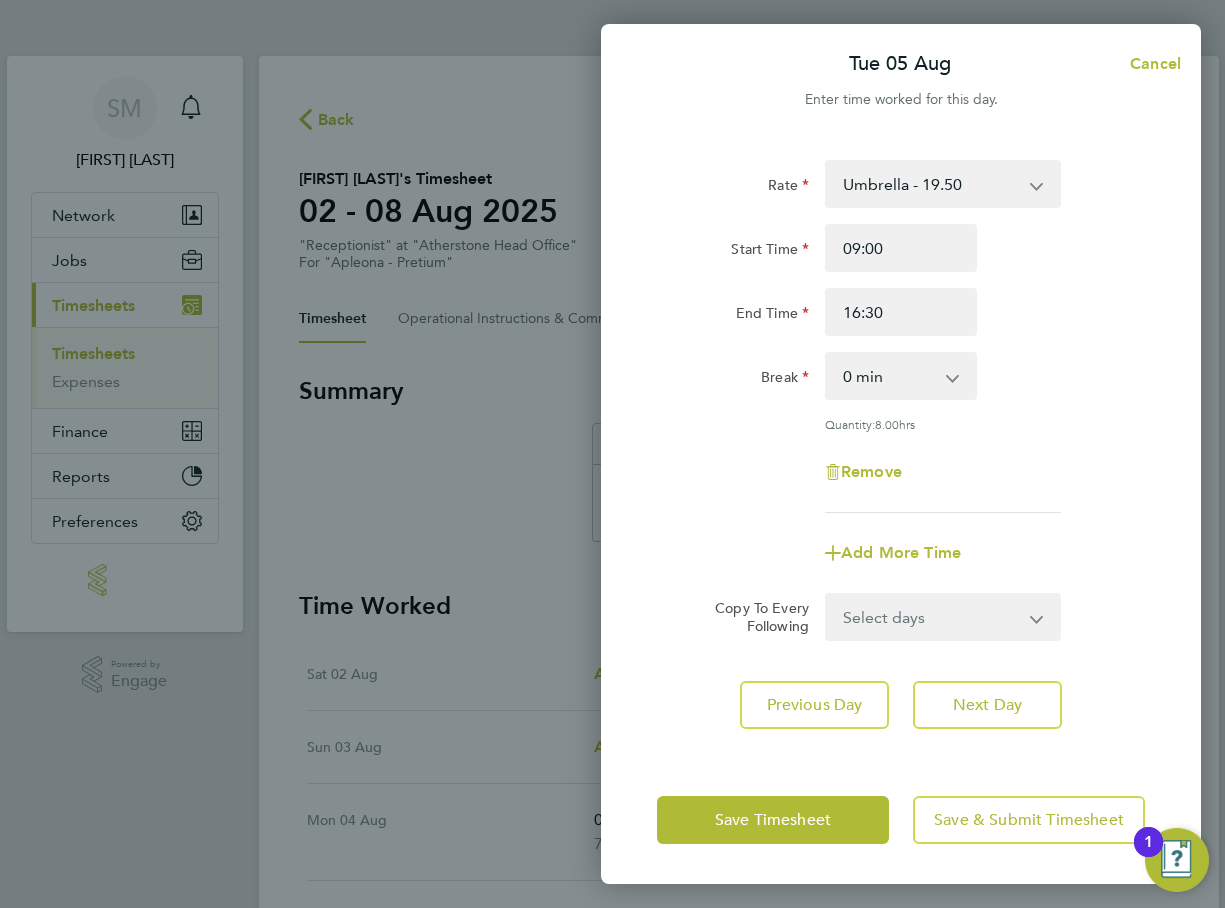 click on "Rate  Umbrella - 19.50
Start Time 09:00 End Time 16:30 Break  0 min   15 min   30 min   45 min   60 min   75 min   90 min
Quantity:  8.00  hrs
Remove" 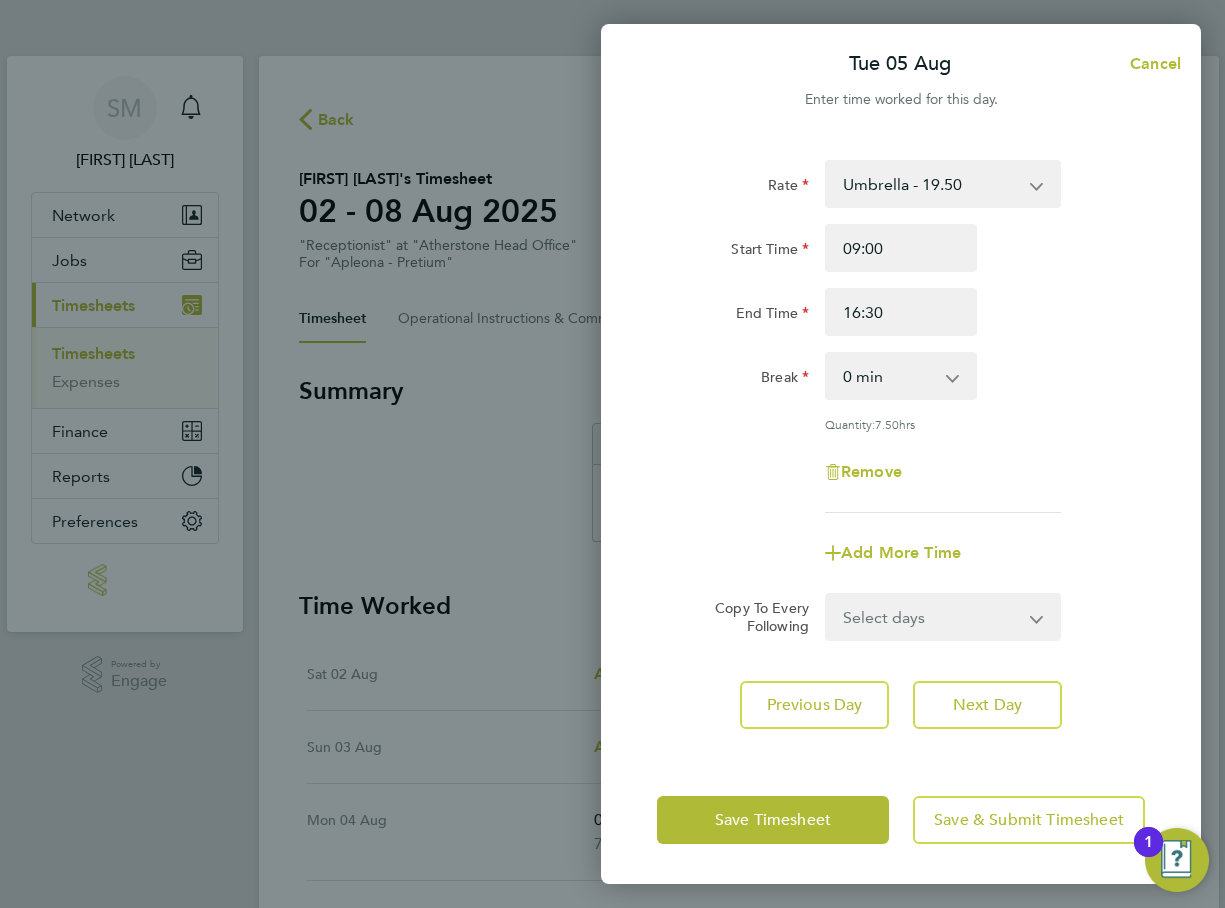 click on "0 min   15 min   30 min   45 min   60 min   75 min   90 min" at bounding box center [889, 376] 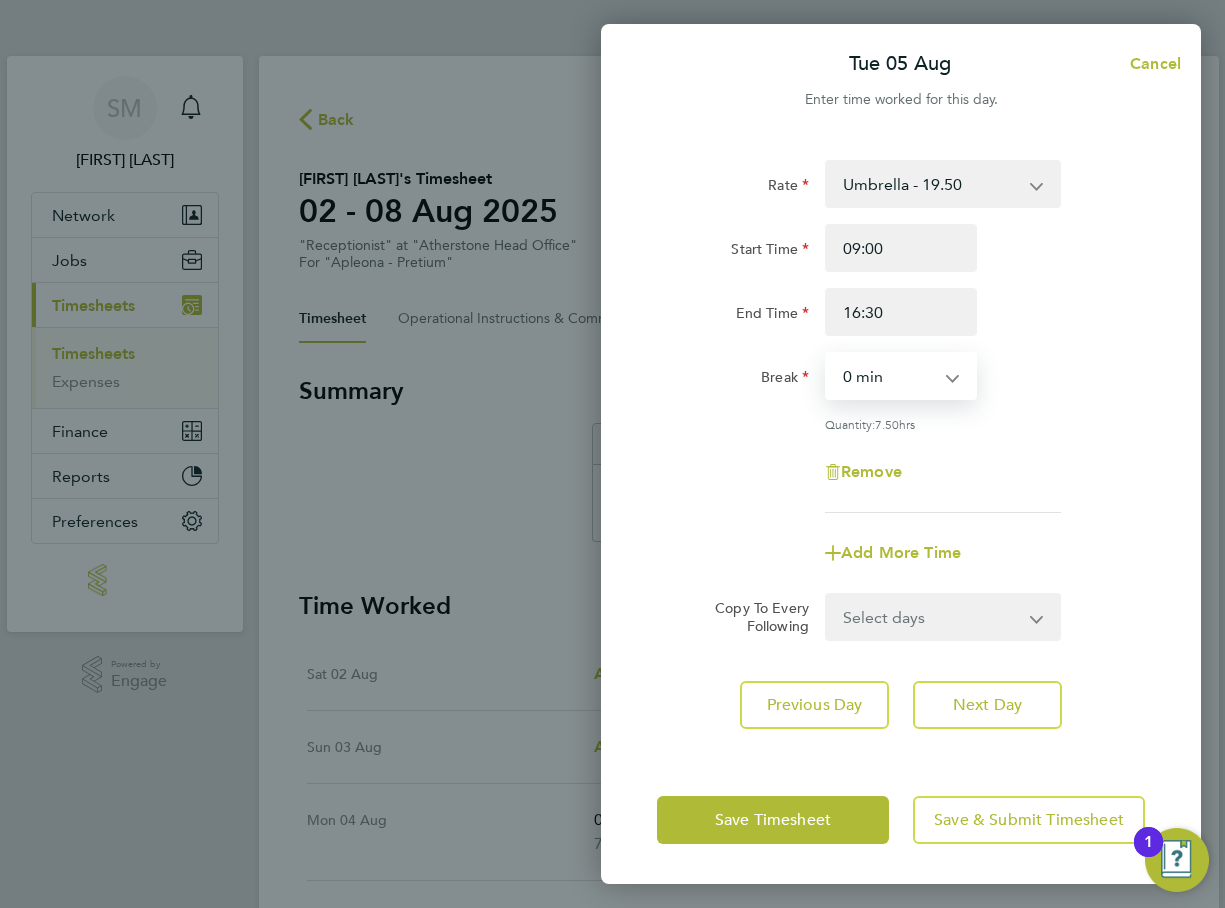 select on "30" 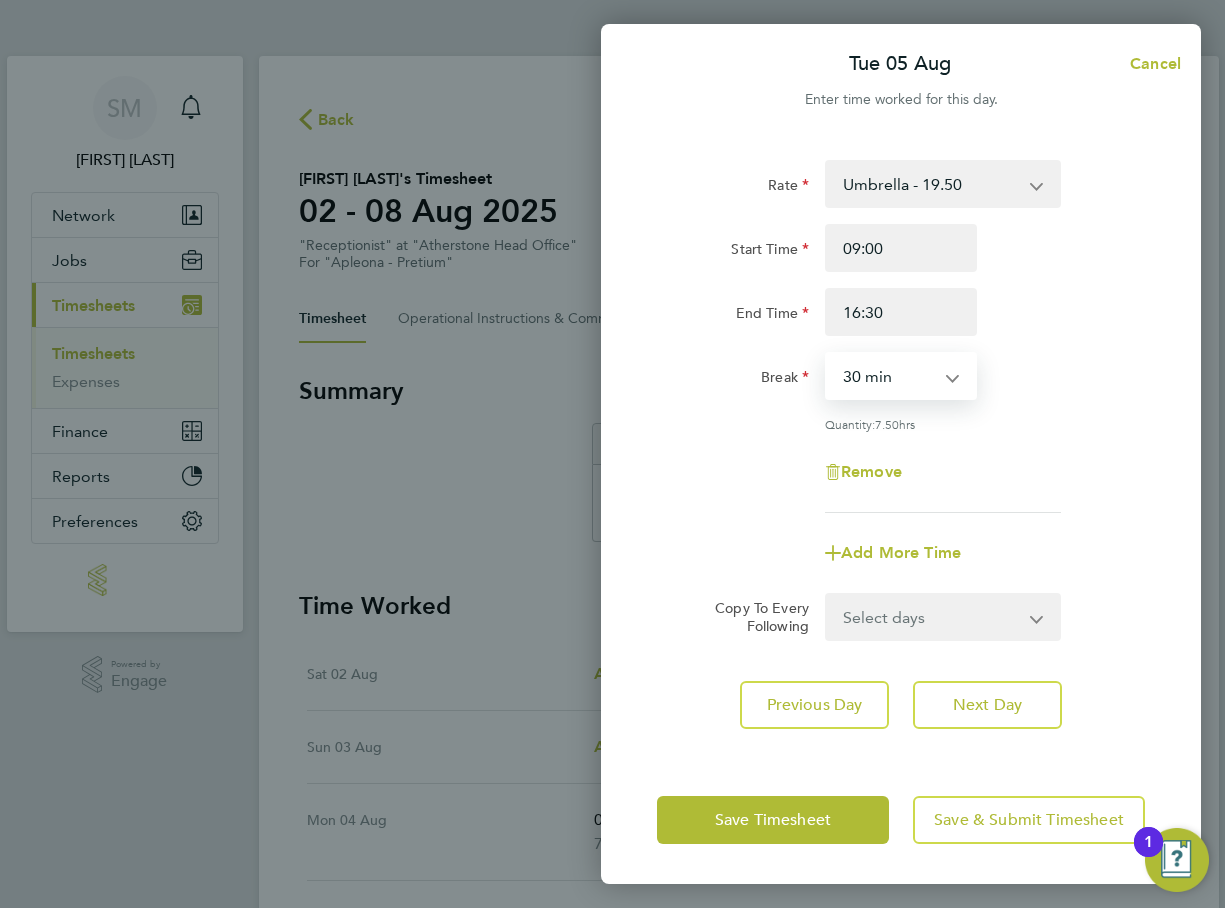 click on "0 min   15 min   30 min   45 min   60 min   75 min   90 min" at bounding box center (889, 376) 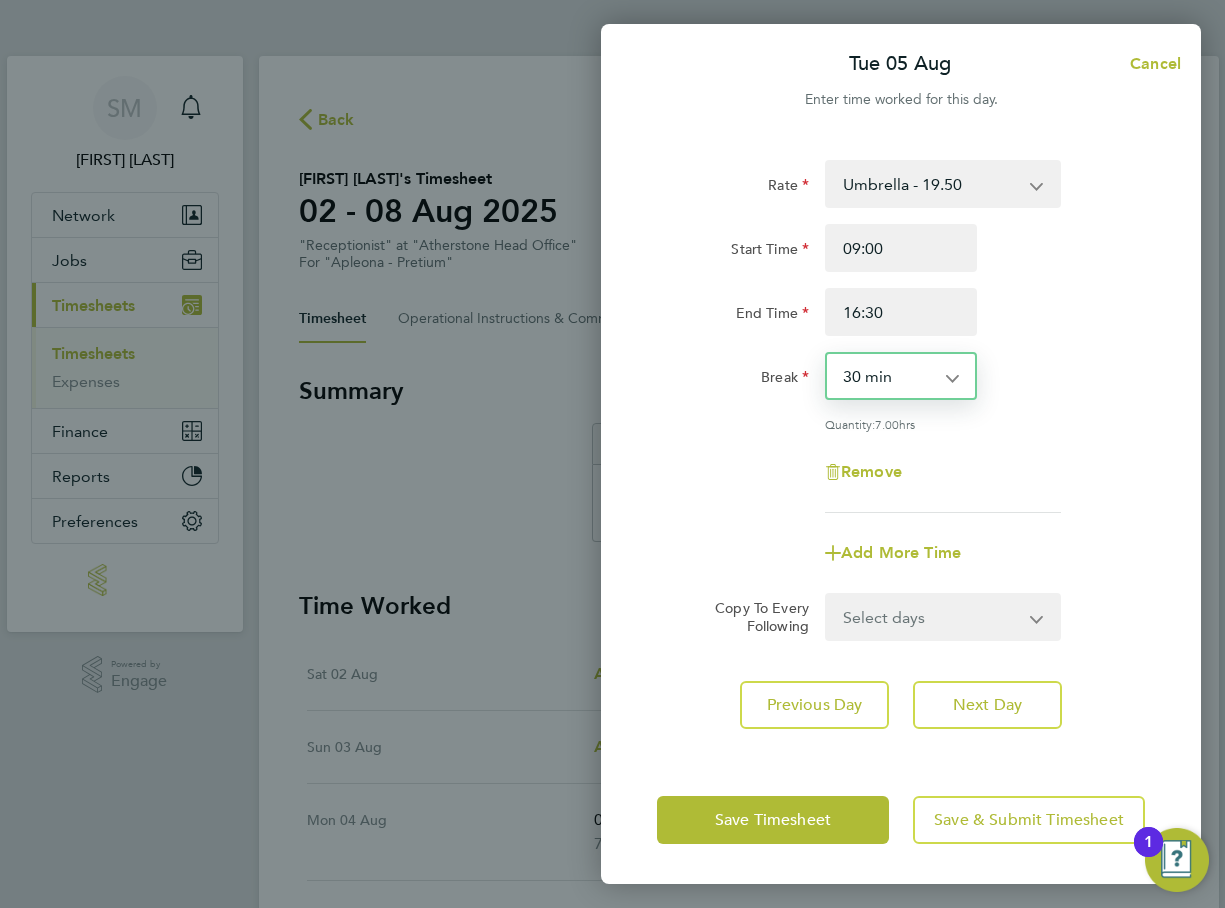 click on "Rate  Umbrella - 19.50
Start Time 09:00 End Time 16:30 Break  0 min   15 min   30 min   45 min   60 min   75 min   90 min
Quantity:  7.00  hrs
Remove" 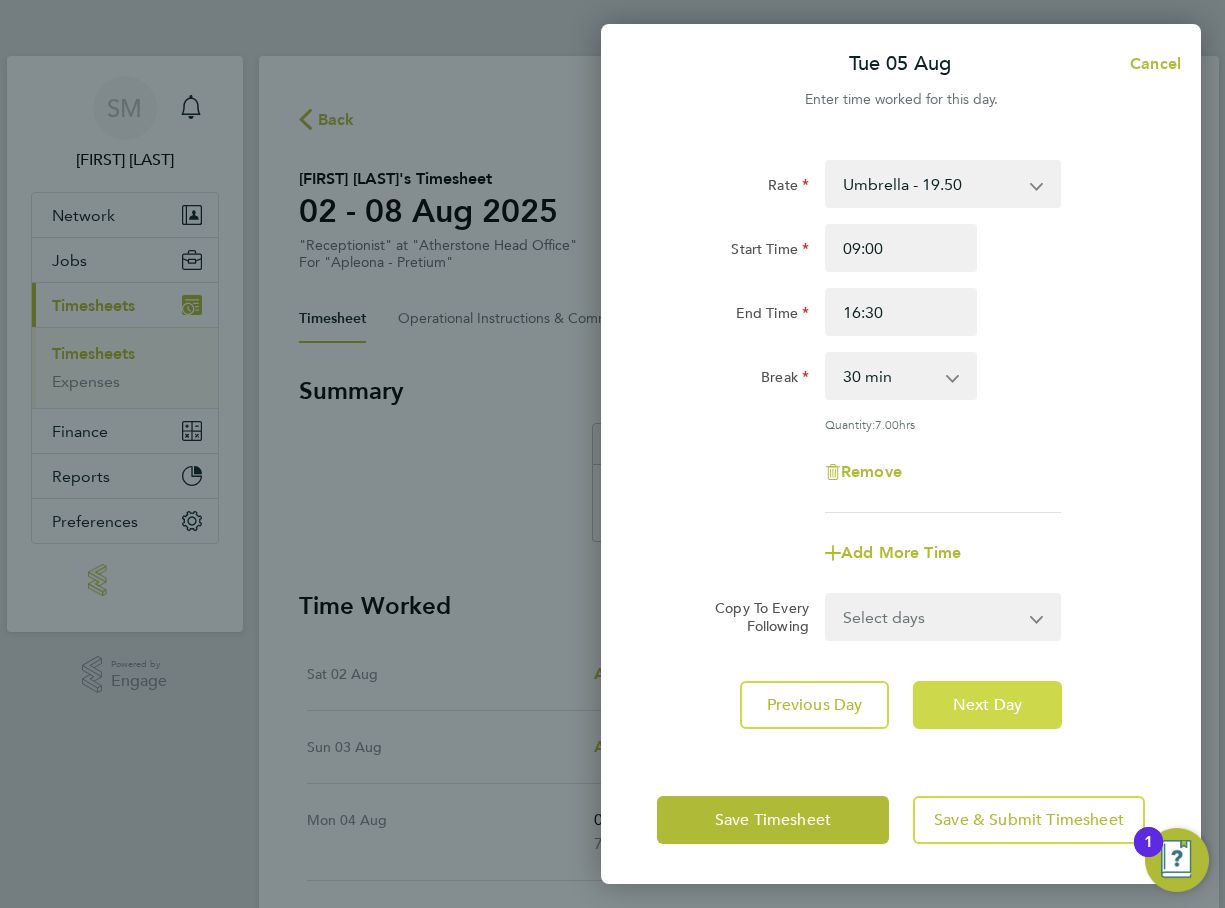 click on "Next Day" 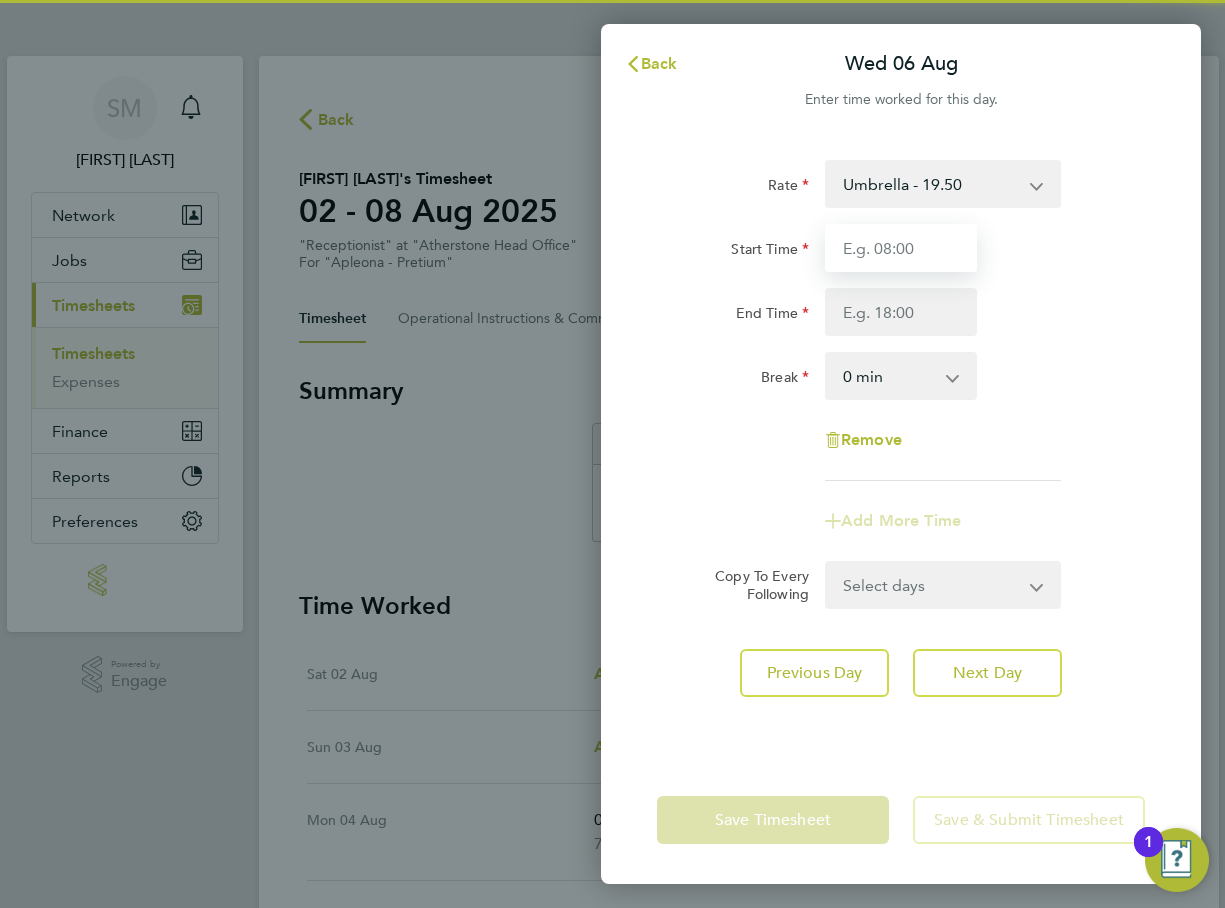click on "Start Time" at bounding box center [901, 248] 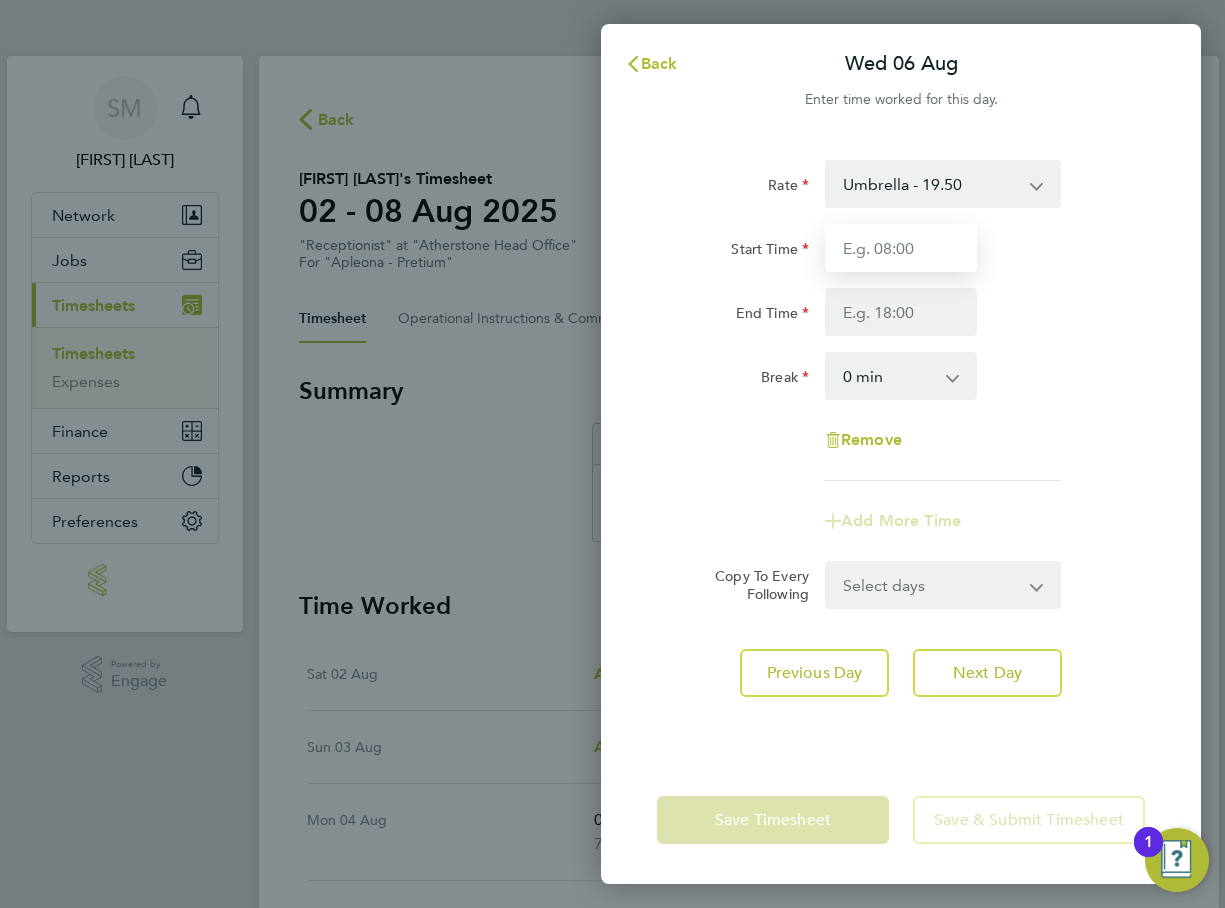 type on "09:00" 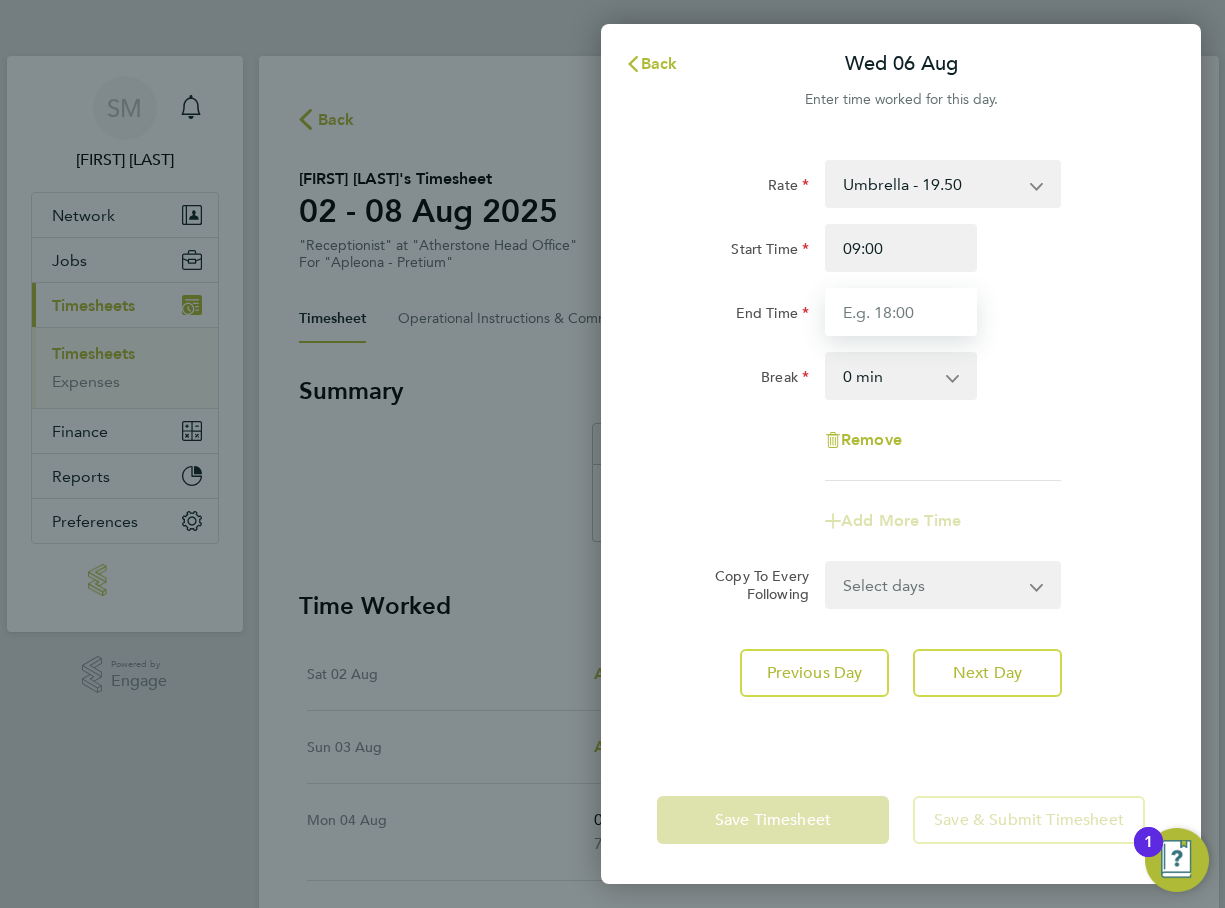 type on "17:00" 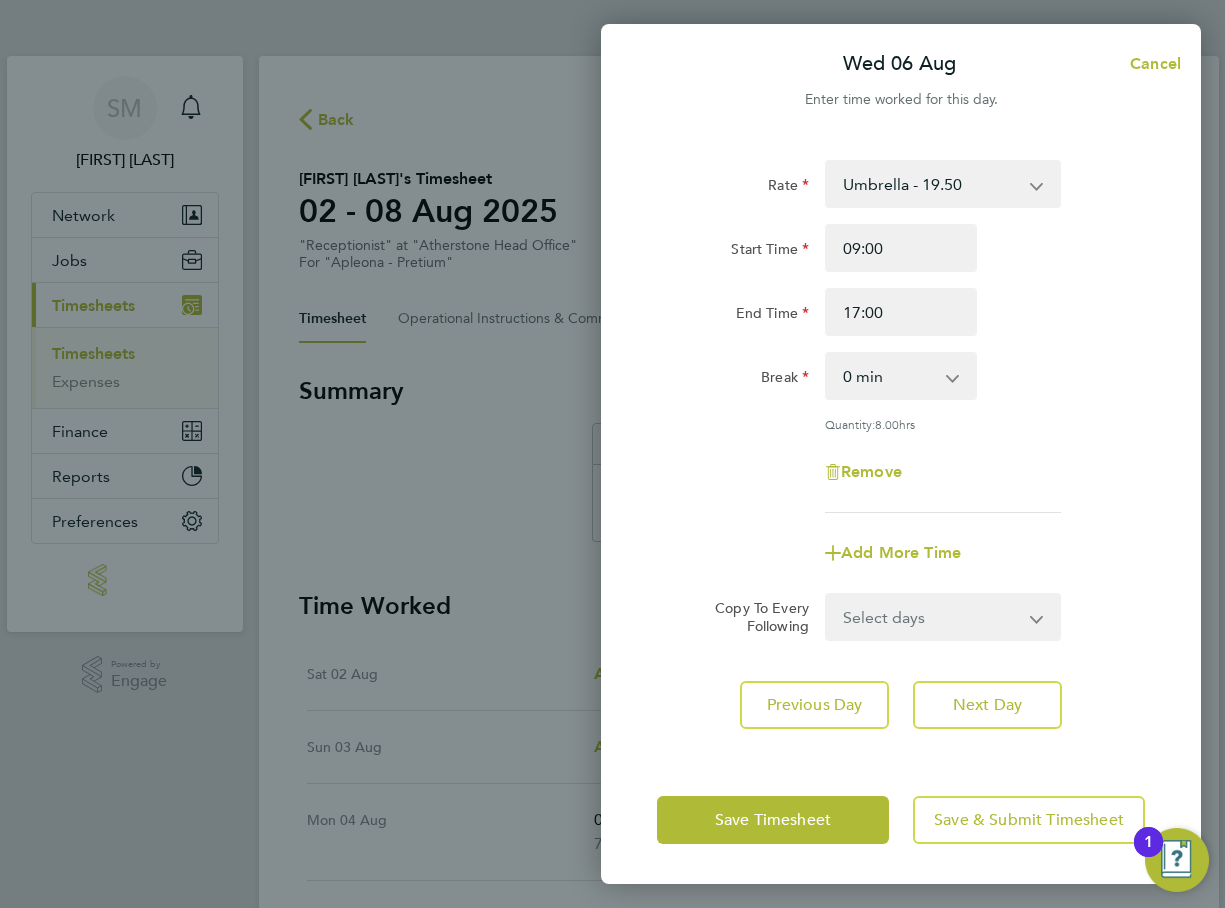 click on "0 min   15 min   30 min   45 min   60 min   75 min   90 min" at bounding box center (889, 376) 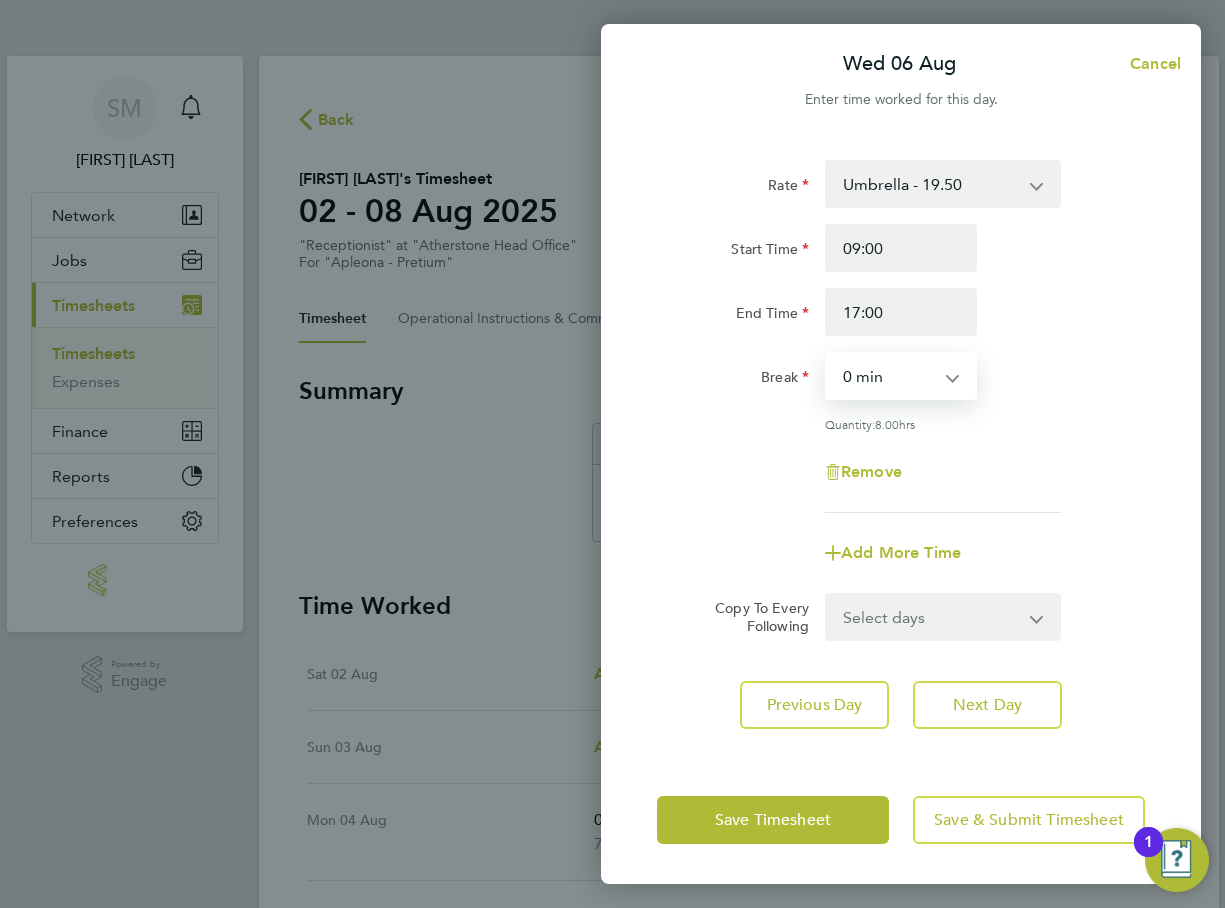 select on "60" 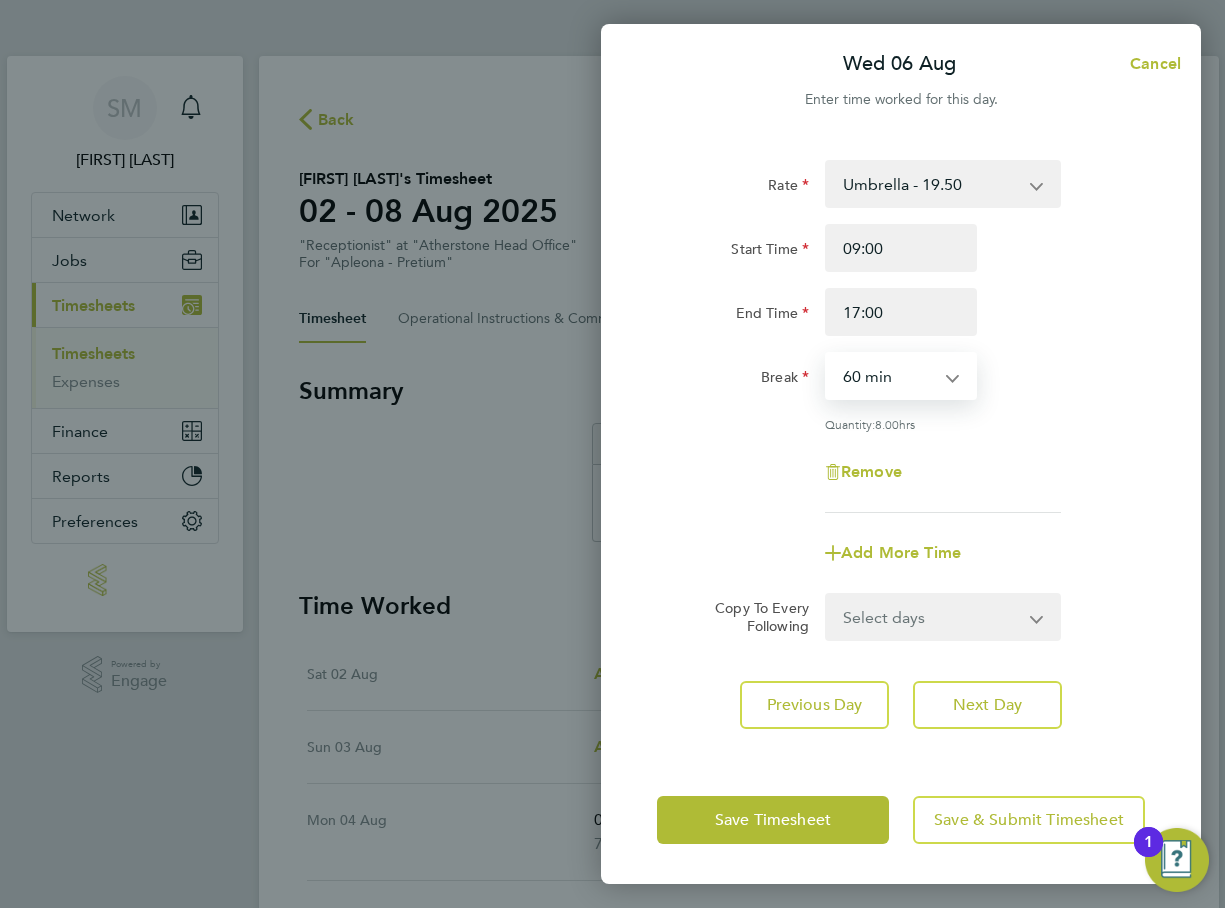 click on "0 min   15 min   30 min   45 min   60 min   75 min   90 min" at bounding box center (889, 376) 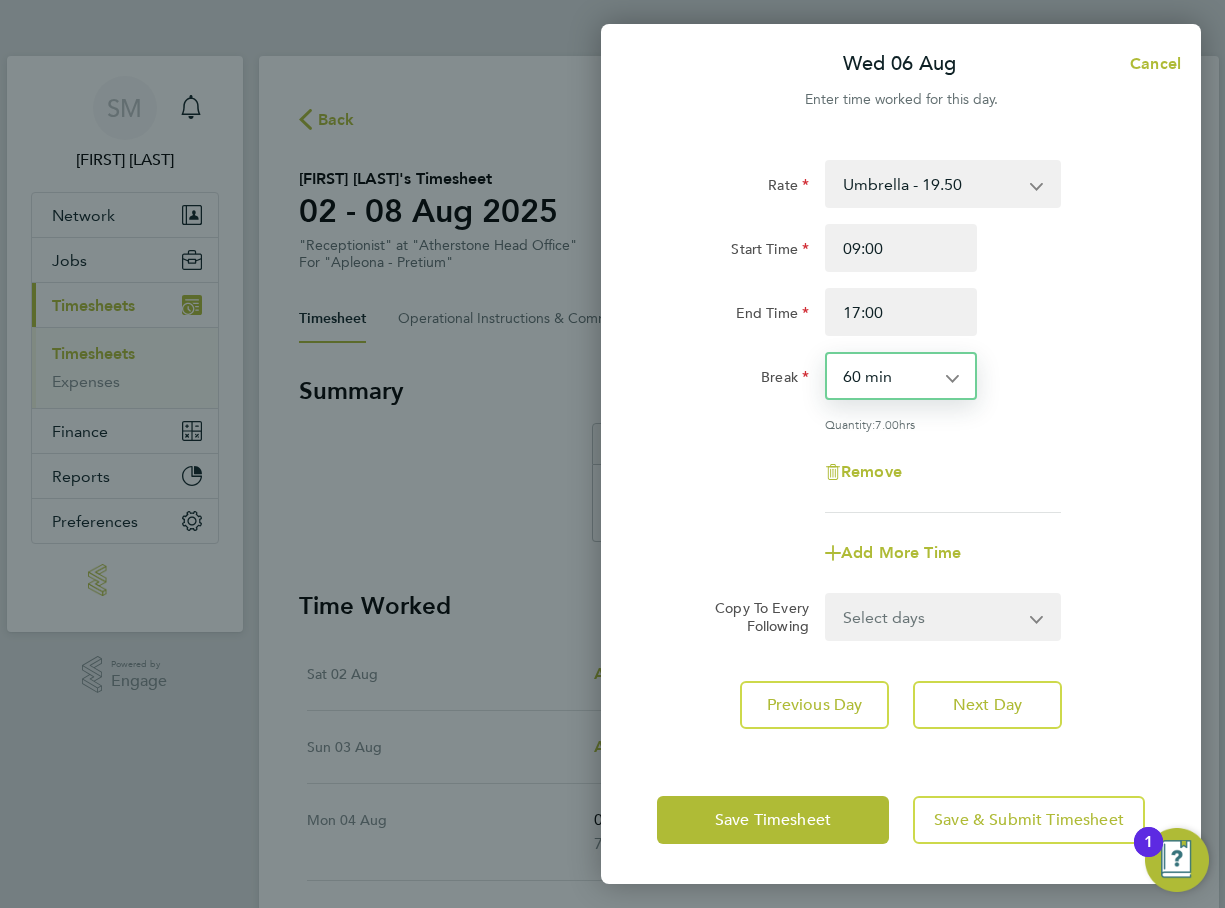click on "Rate  Umbrella - 19.50
Start Time 09:00 End Time 17:00 Break  0 min   15 min   30 min   45 min   60 min   75 min   90 min
Quantity:  7.00  hrs
Remove
Add More Time" 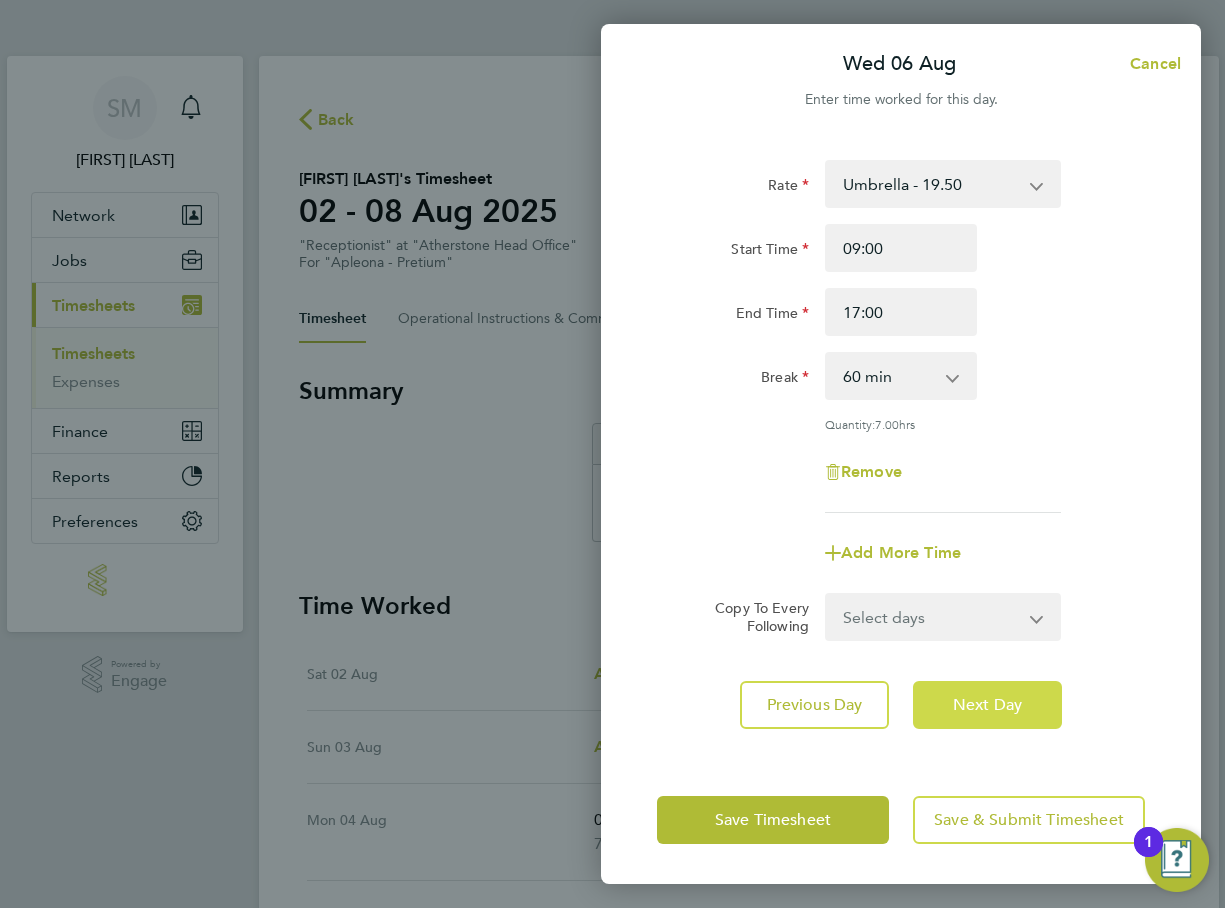 click on "Next Day" 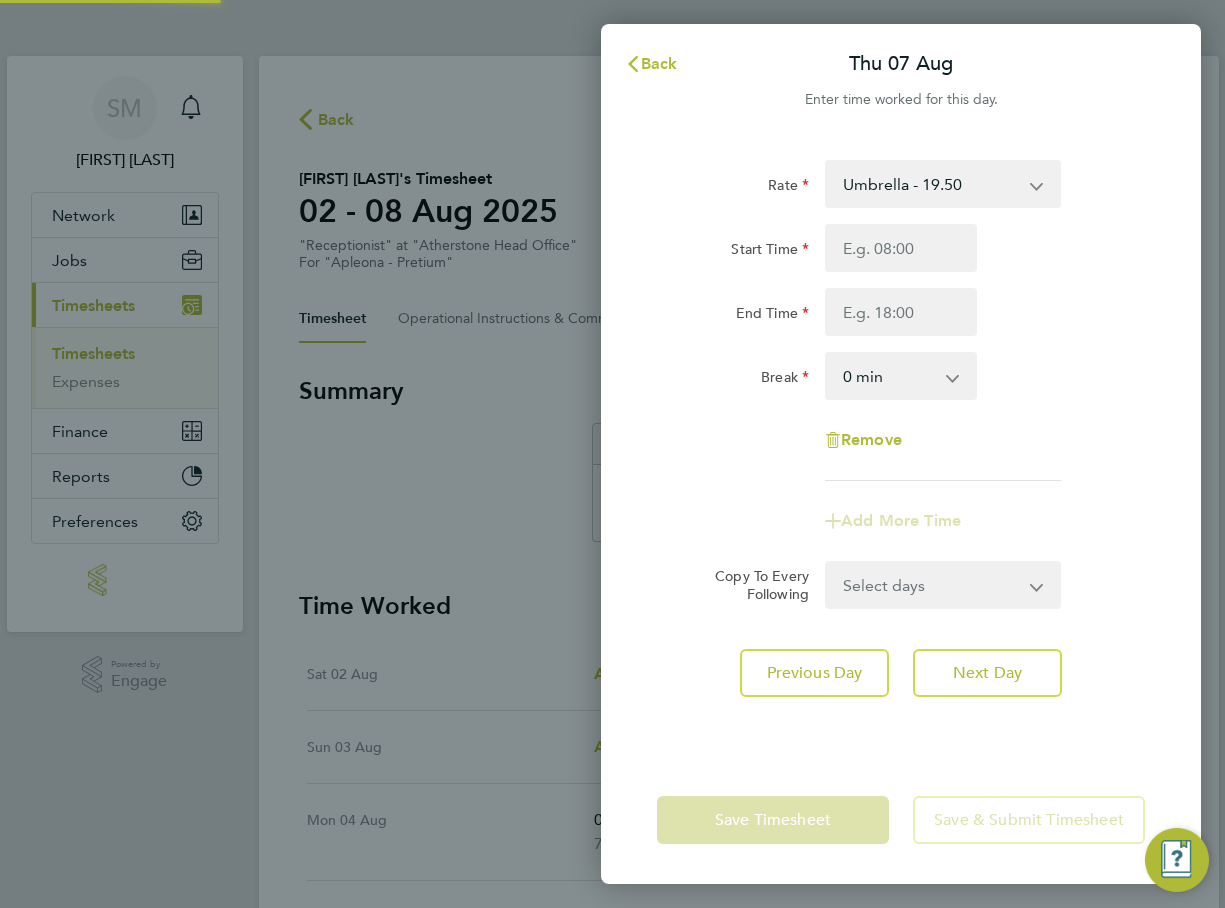 click on "Start Time End Time" 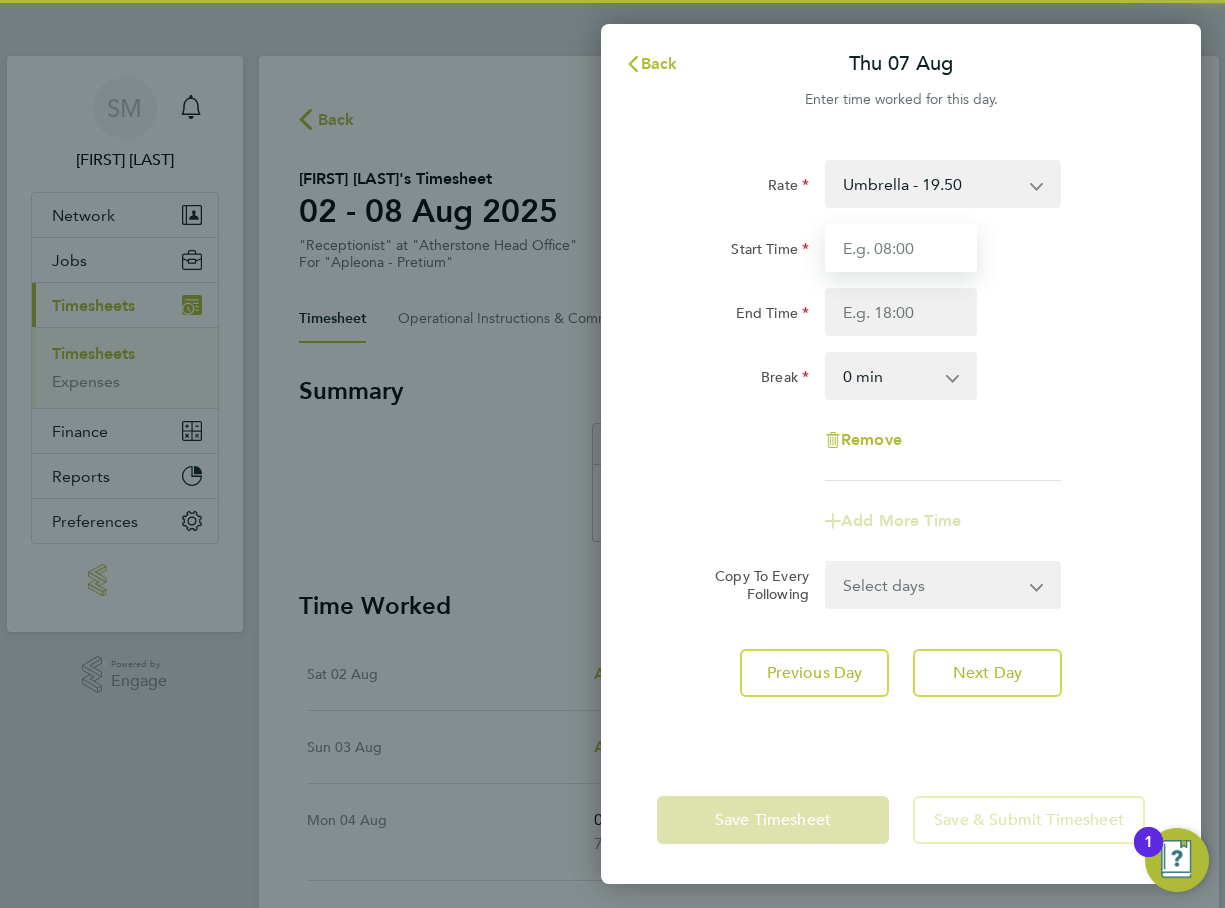 click on "Start Time" at bounding box center [901, 248] 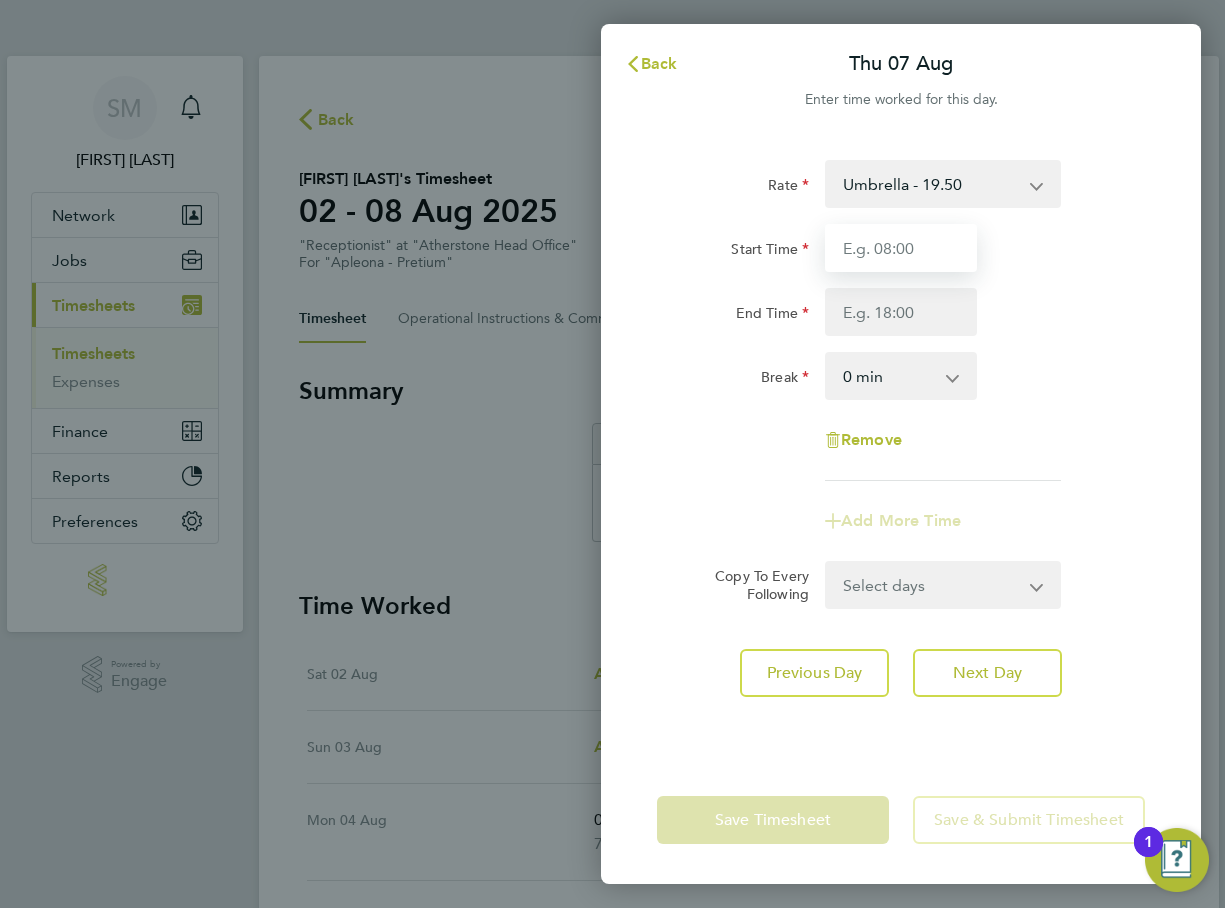type on "09:00" 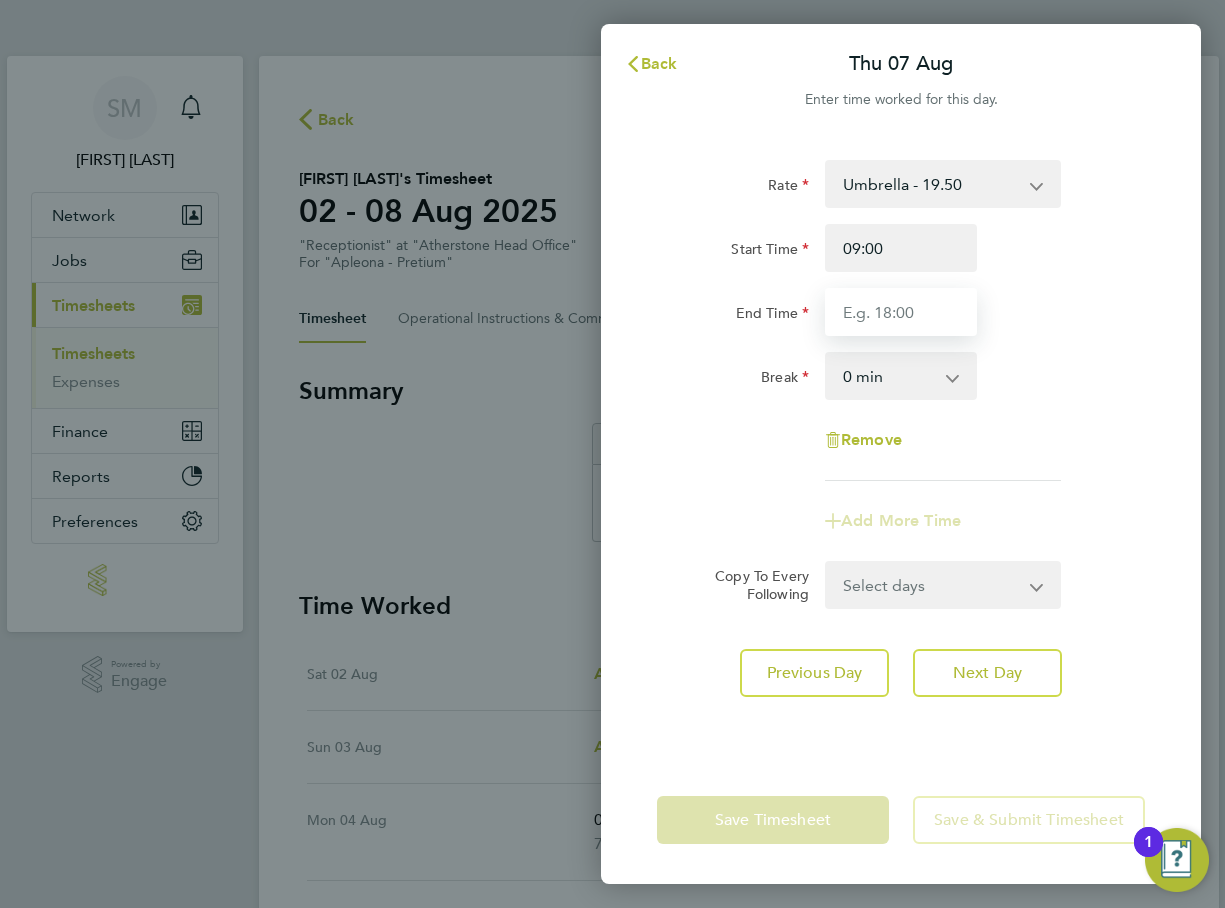 type on "17:00" 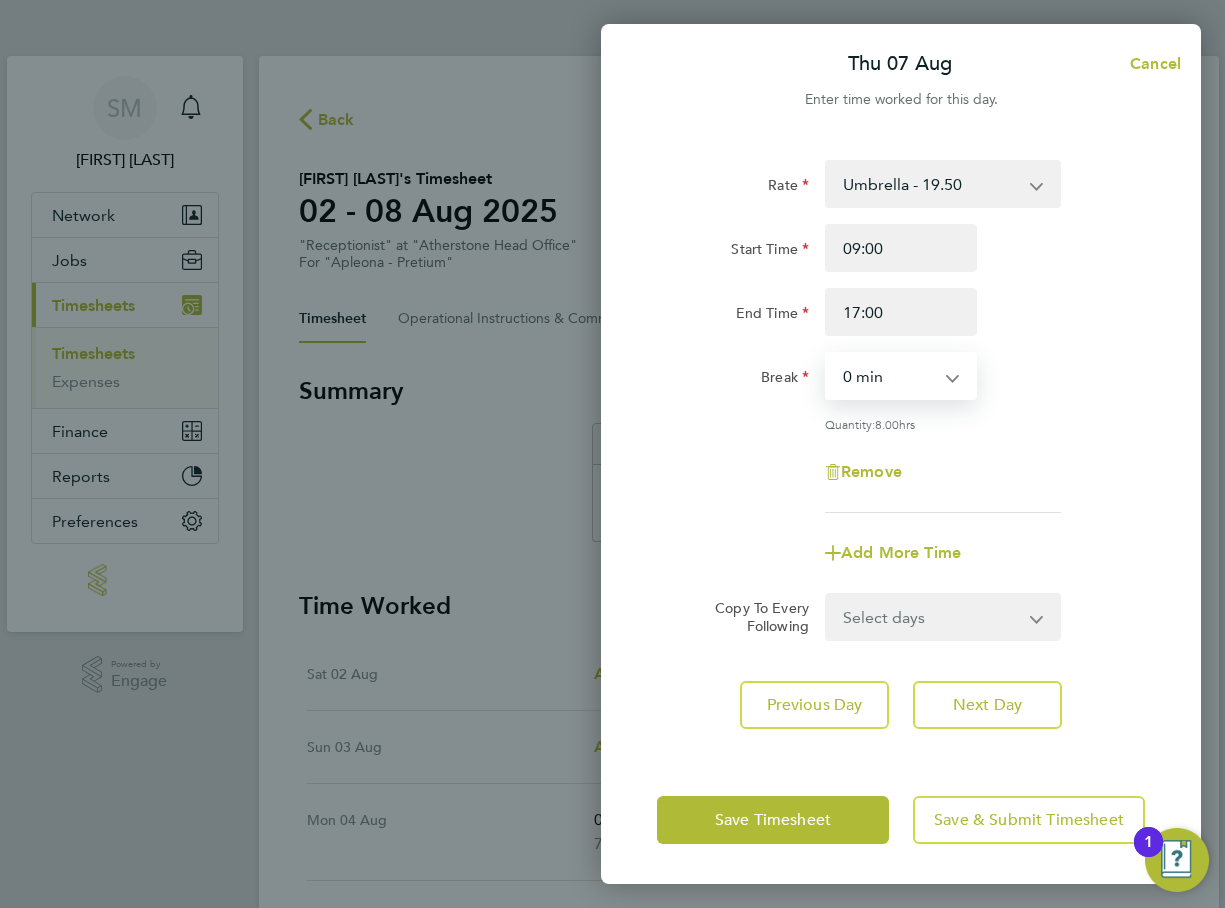 click on "0 min   15 min   30 min   45 min   60 min   75 min   90 min" at bounding box center (889, 376) 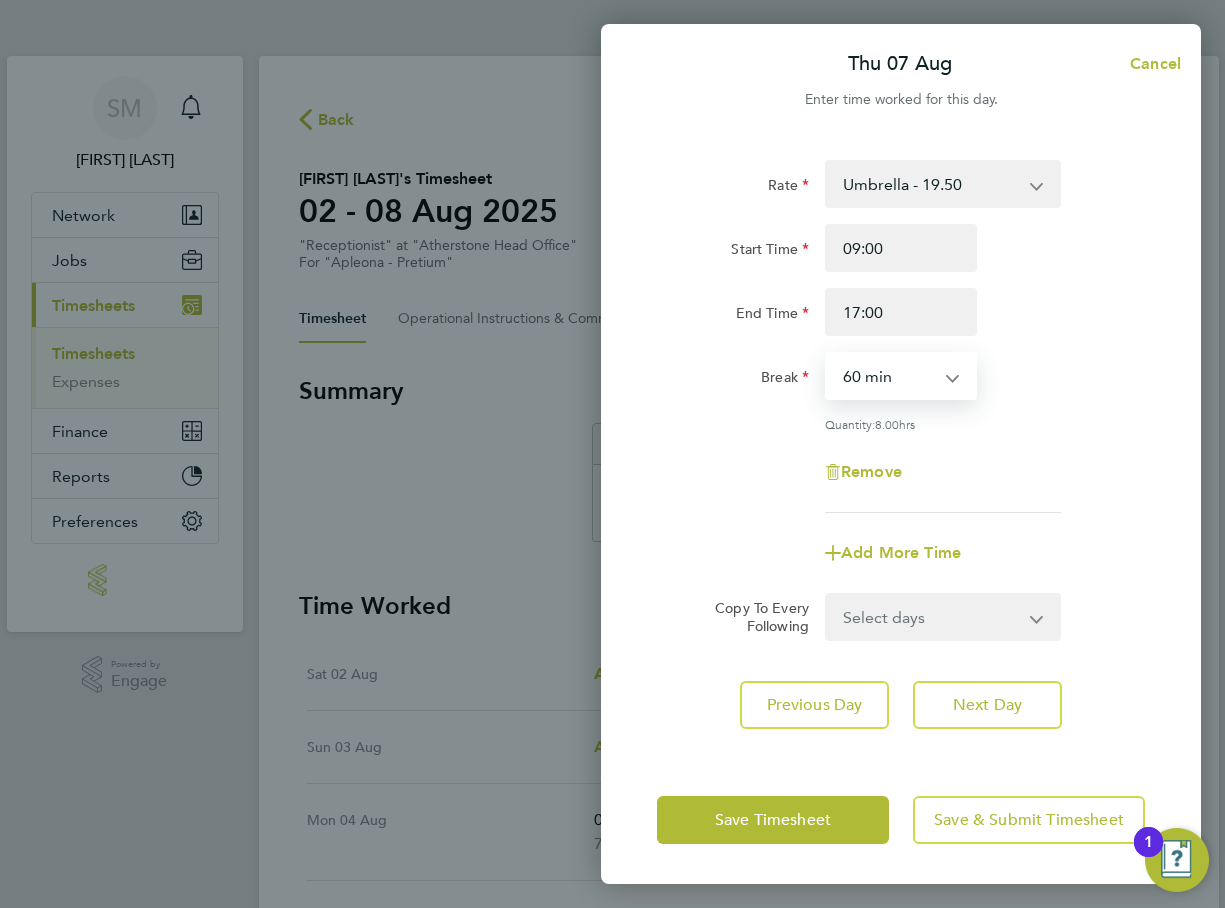 click on "0 min   15 min   30 min   45 min   60 min   75 min   90 min" at bounding box center [889, 376] 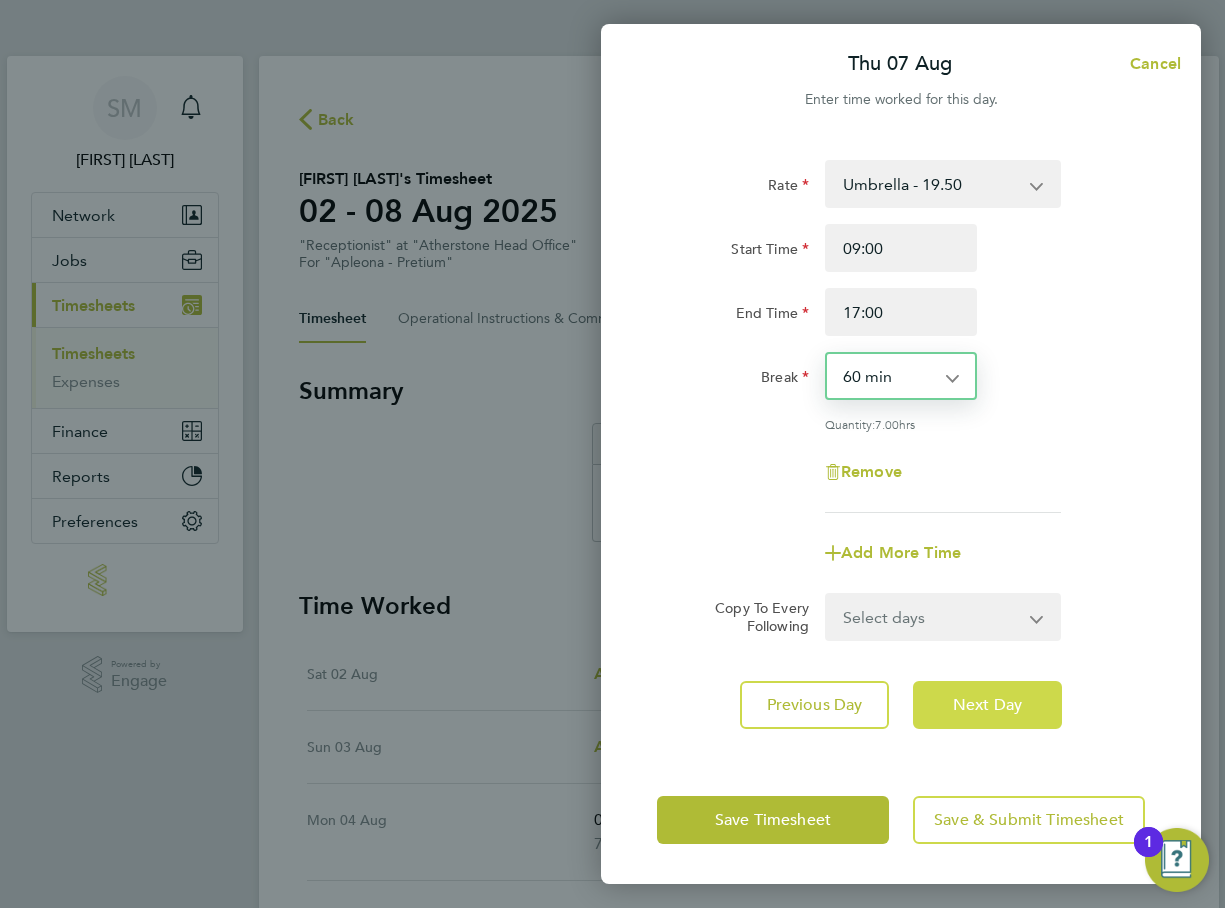 click on "Next Day" 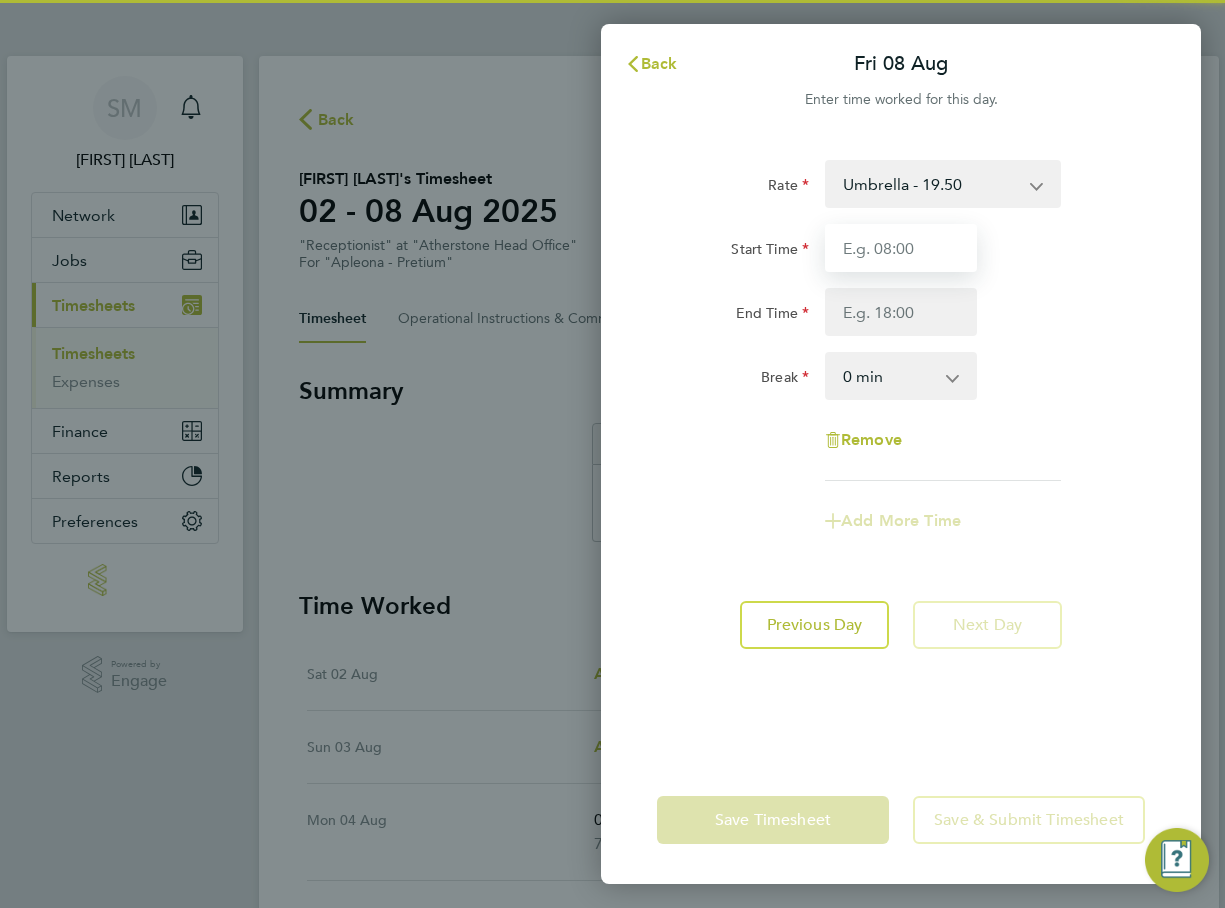 click on "Start Time" at bounding box center (901, 248) 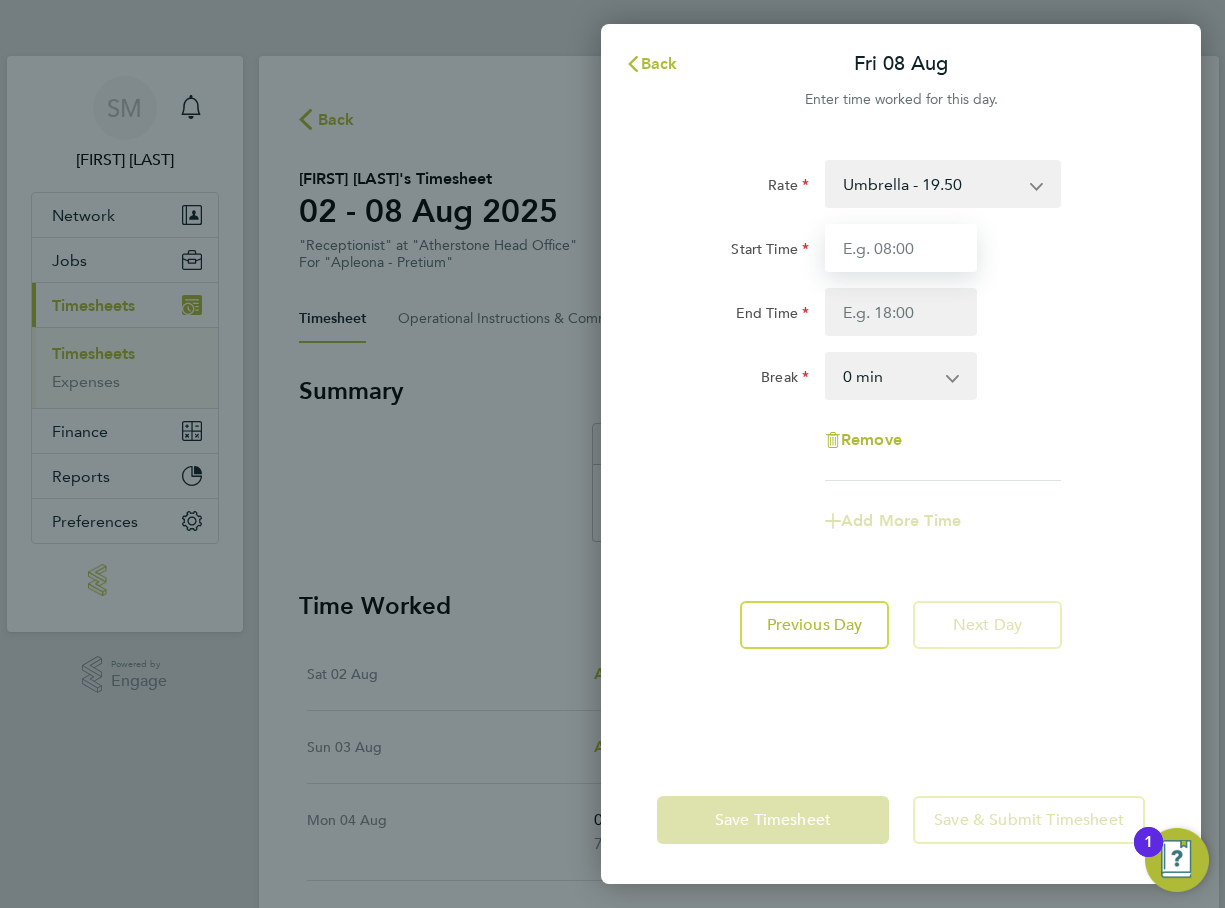 type on "09:00" 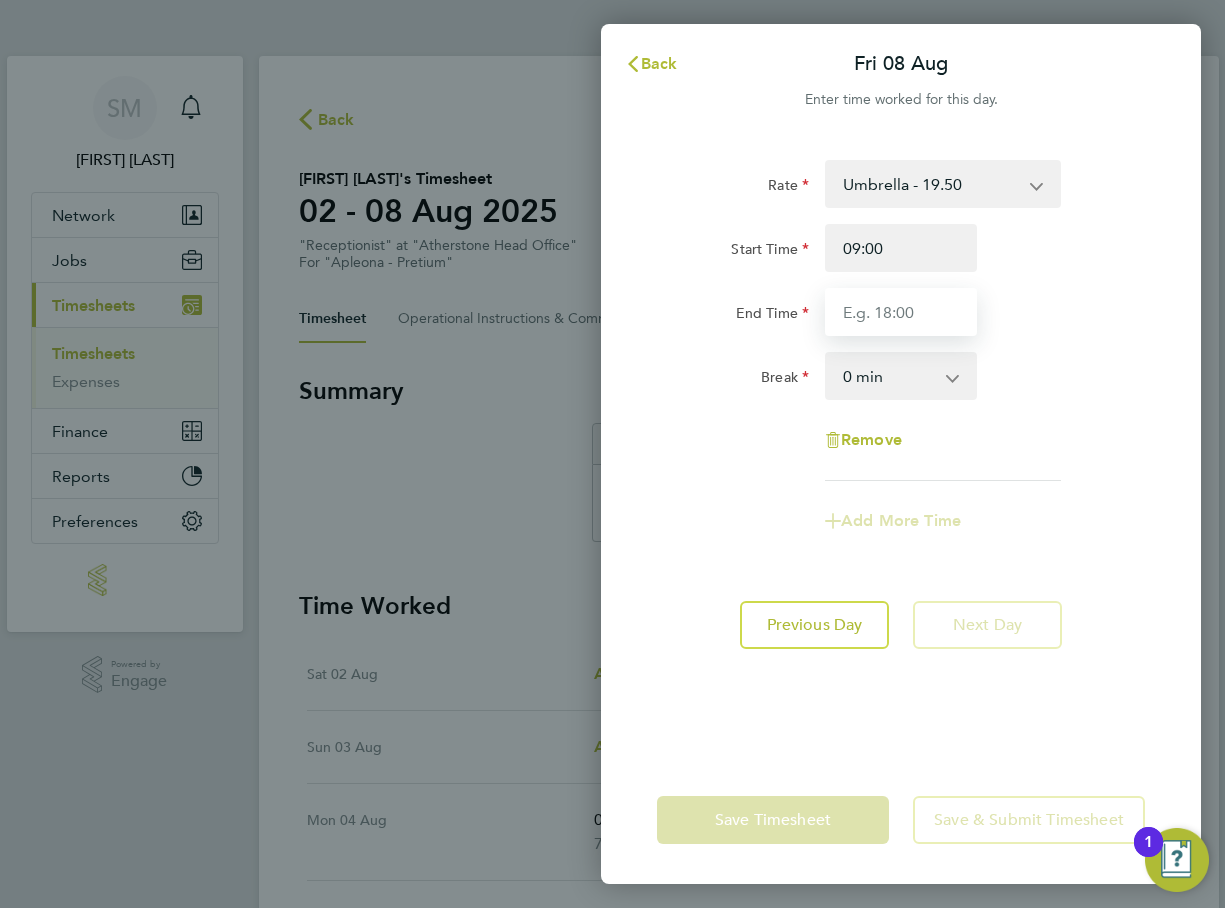type on "17:00" 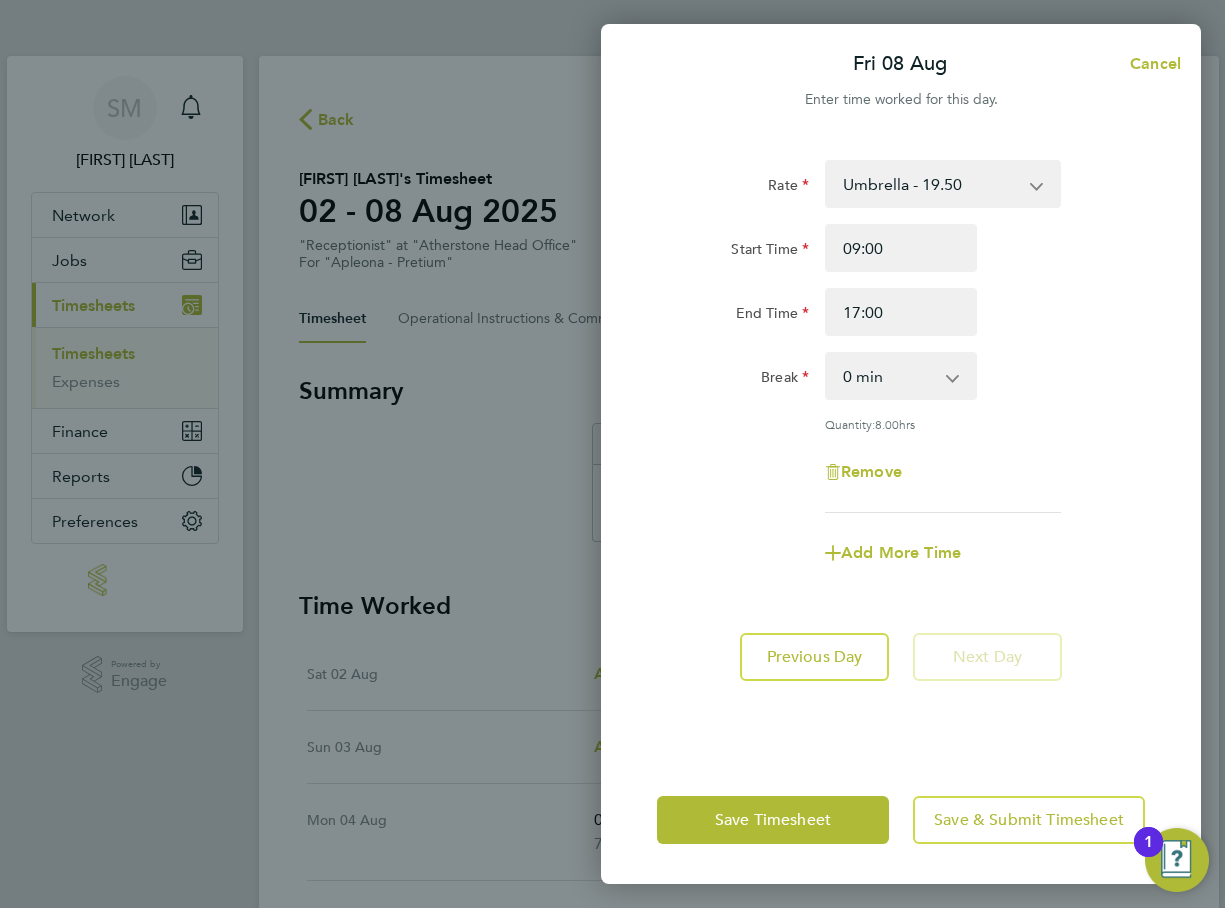 click on "0 min   15 min   30 min   45 min   60 min   75 min   90 min" at bounding box center [889, 376] 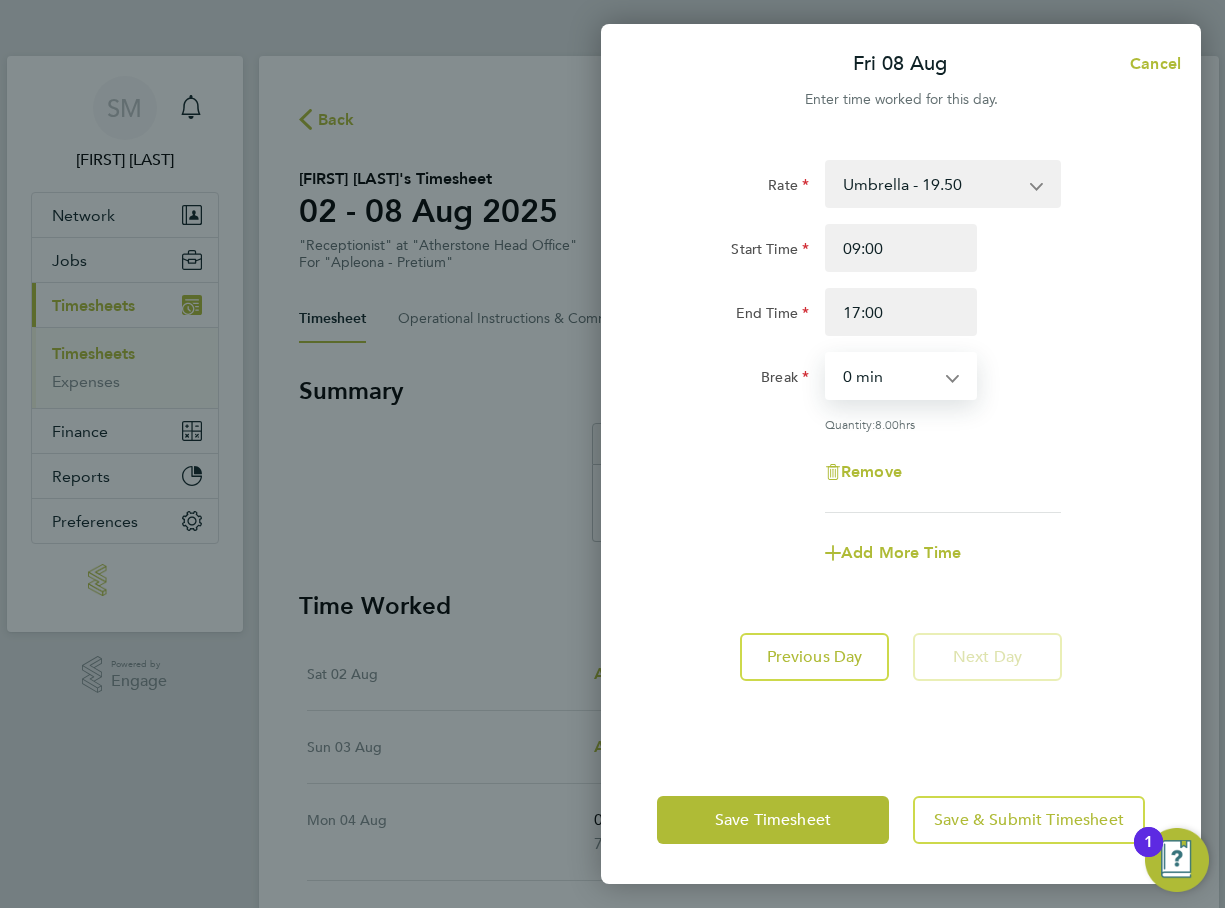 select on "60" 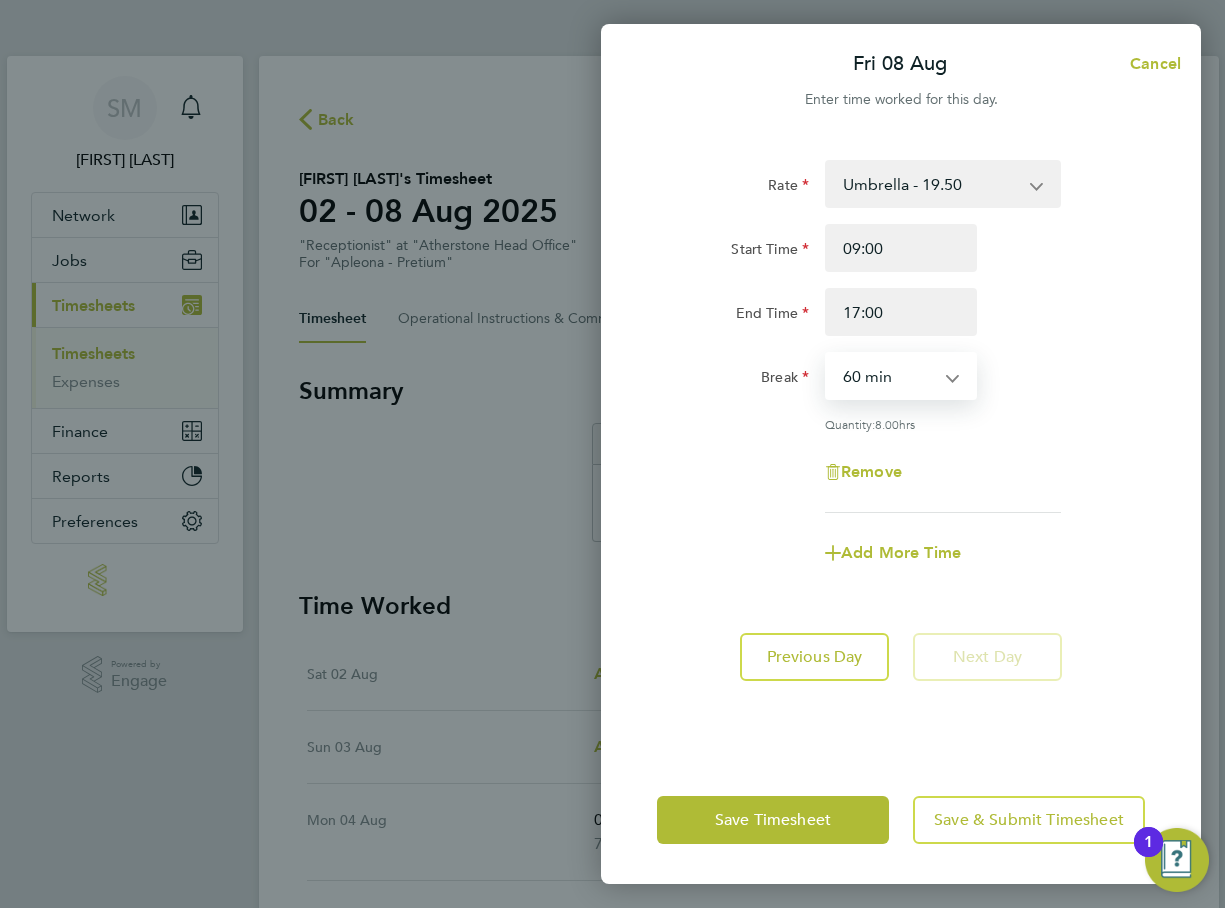click on "0 min   15 min   30 min   45 min   60 min   75 min   90 min" at bounding box center (889, 376) 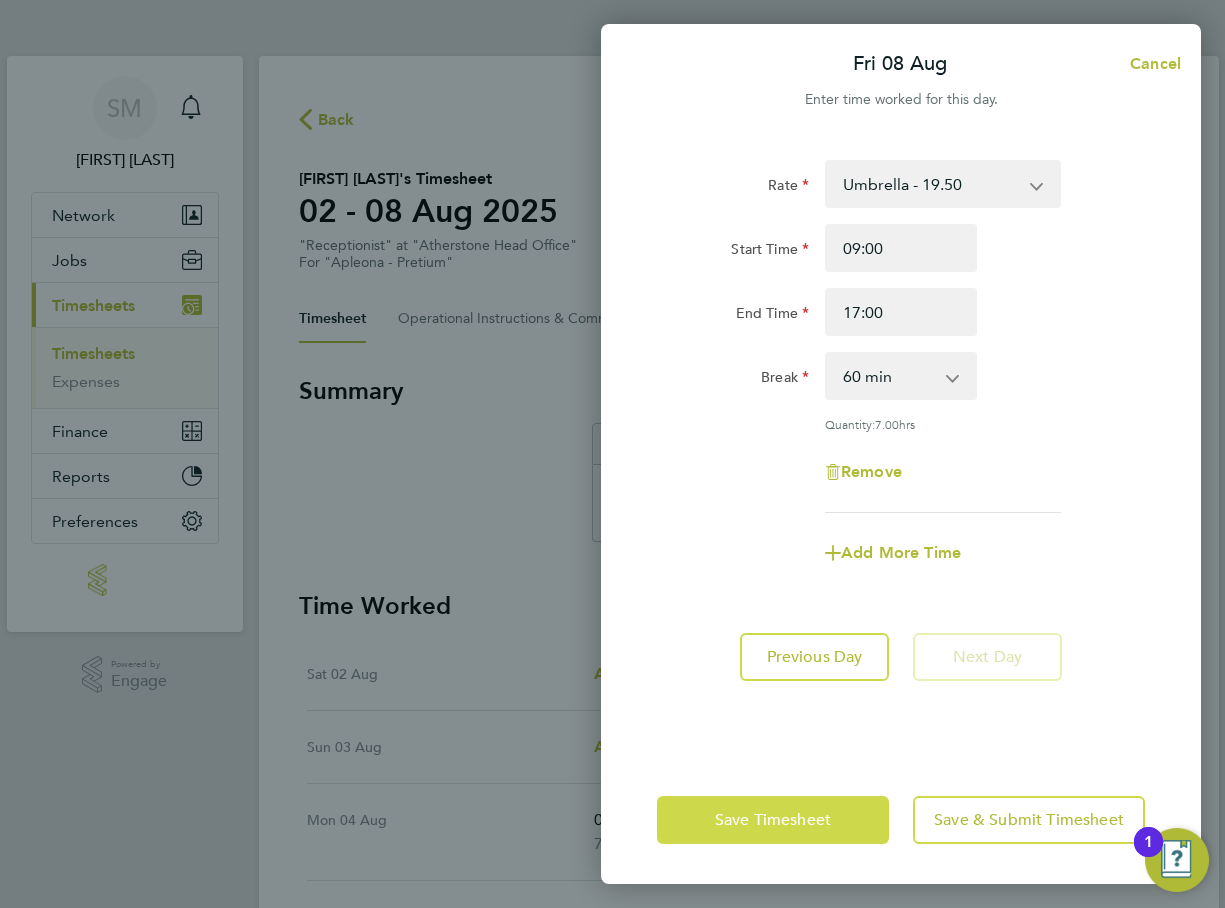 click on "Save Timesheet" 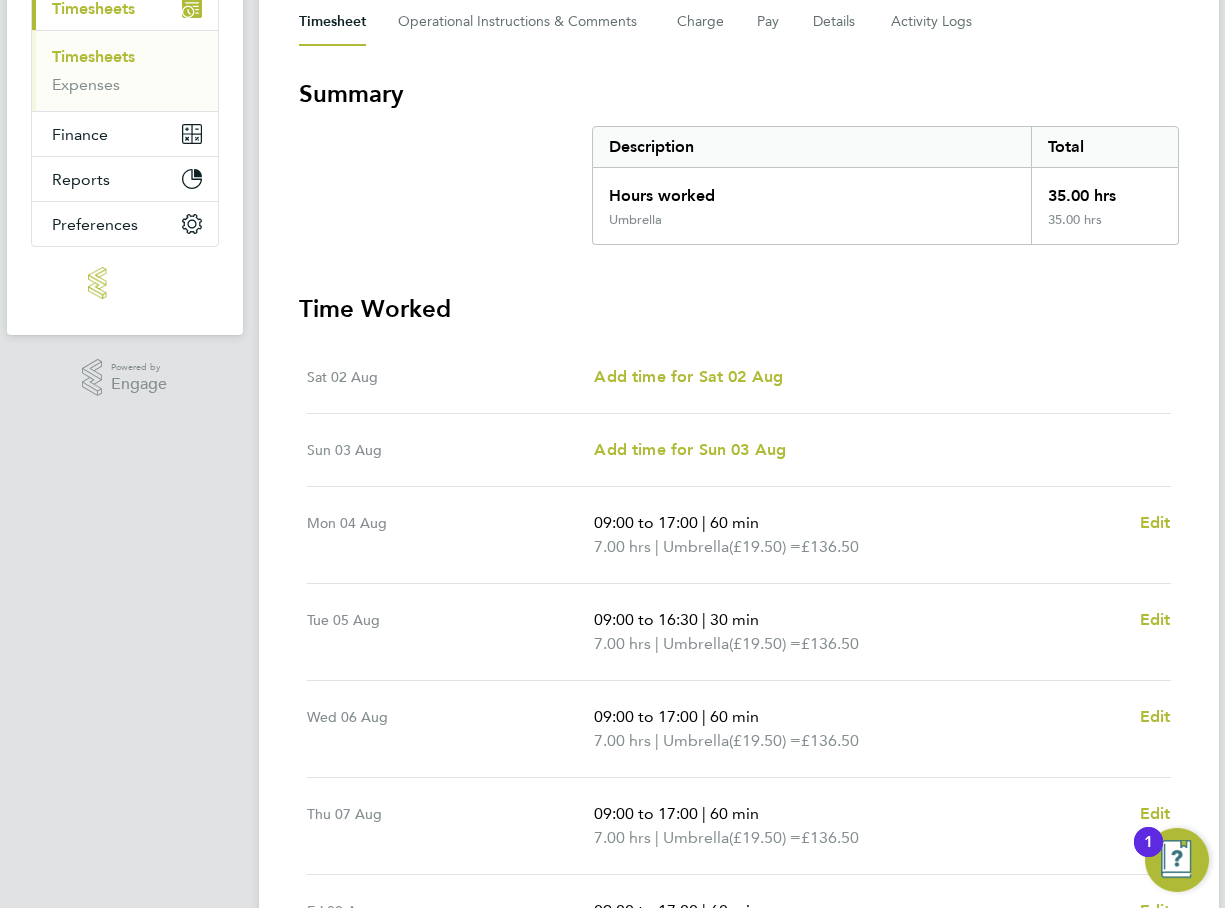 scroll, scrollTop: 537, scrollLeft: 0, axis: vertical 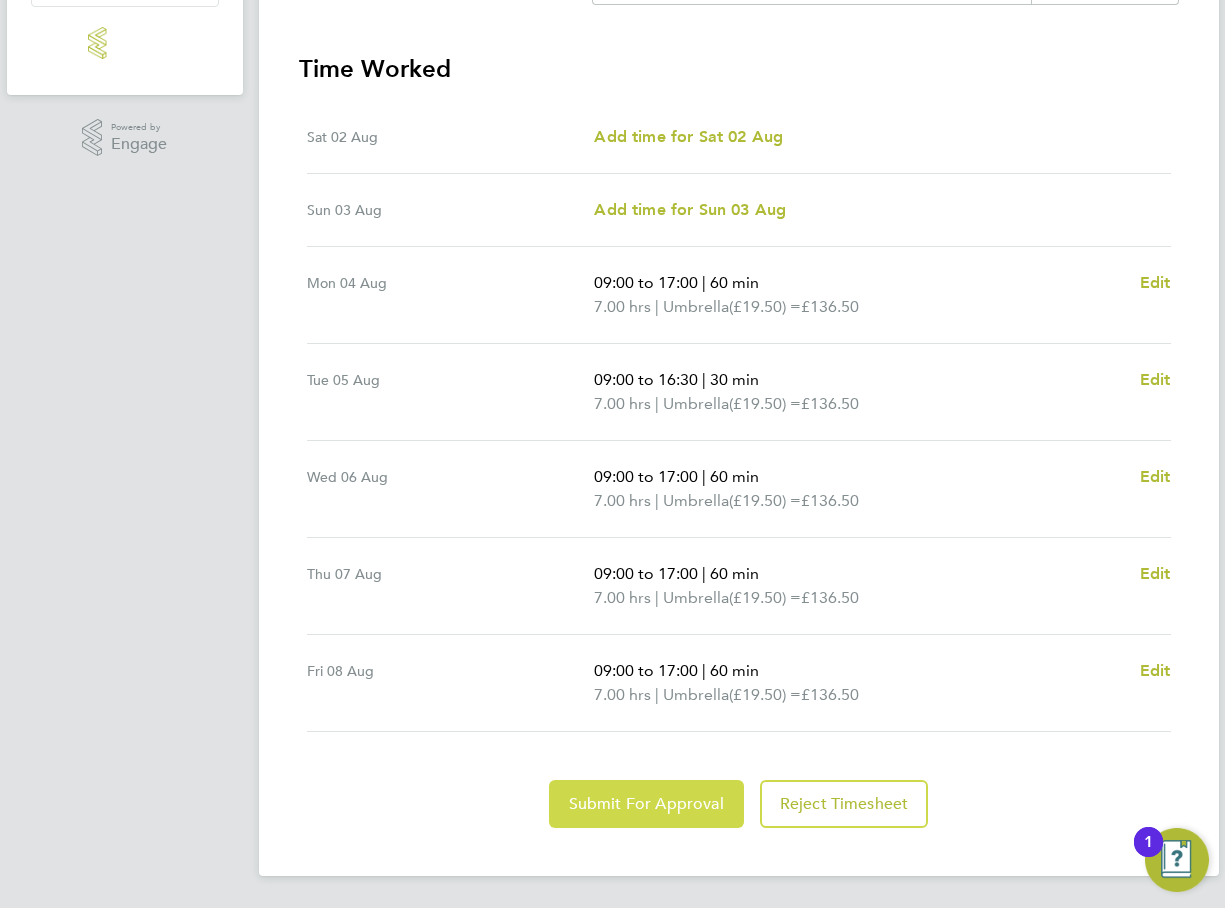 drag, startPoint x: 686, startPoint y: 812, endPoint x: 691, endPoint y: 828, distance: 16.763054 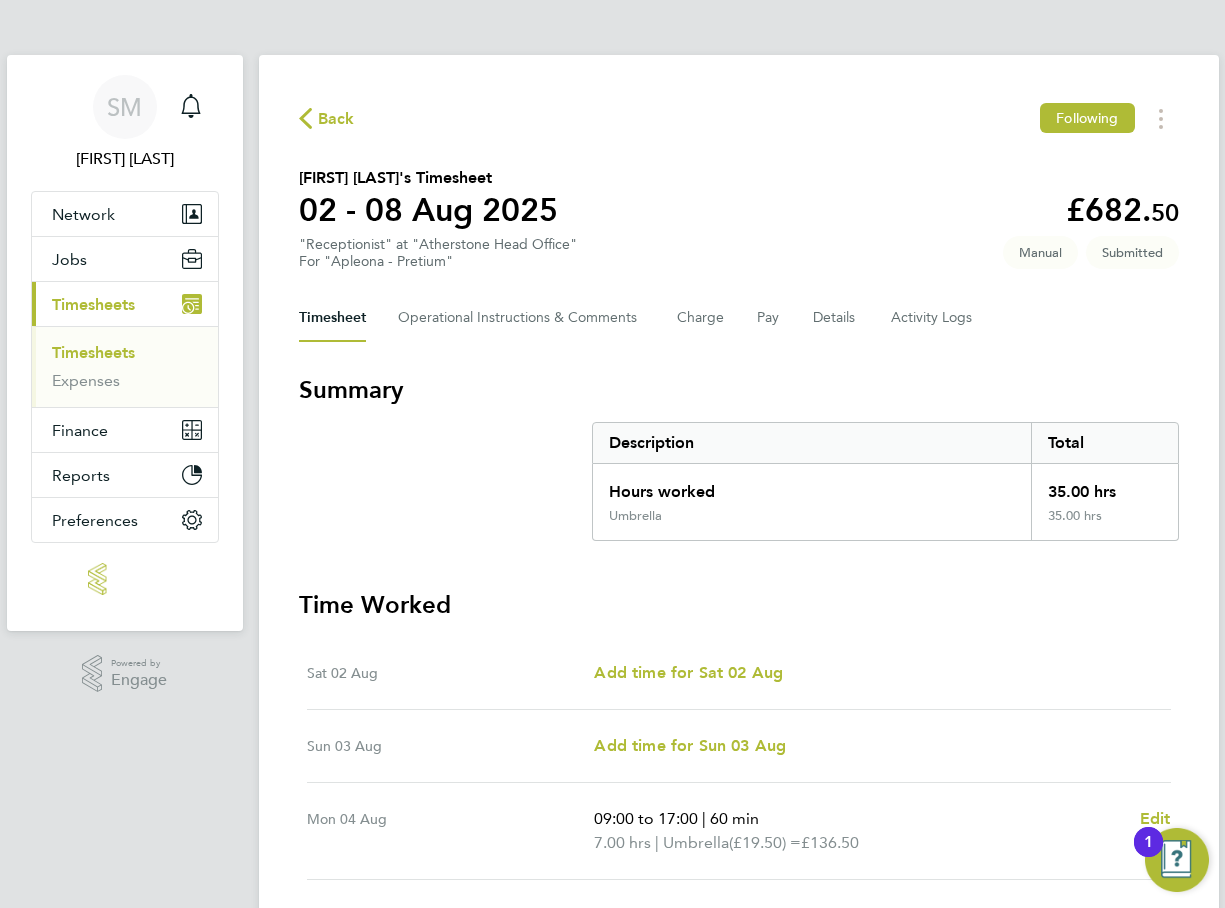 scroll, scrollTop: 0, scrollLeft: 0, axis: both 